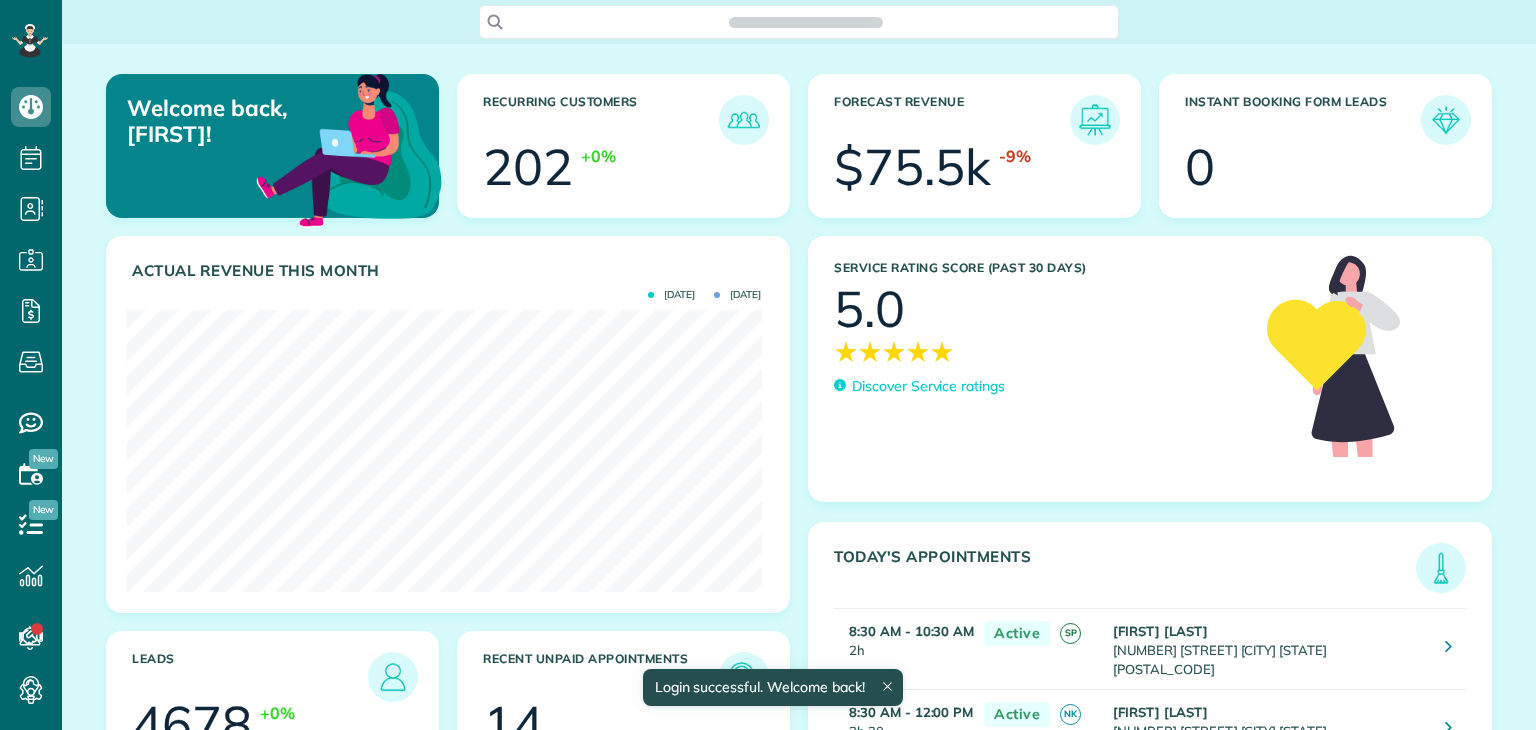 scroll, scrollTop: 0, scrollLeft: 0, axis: both 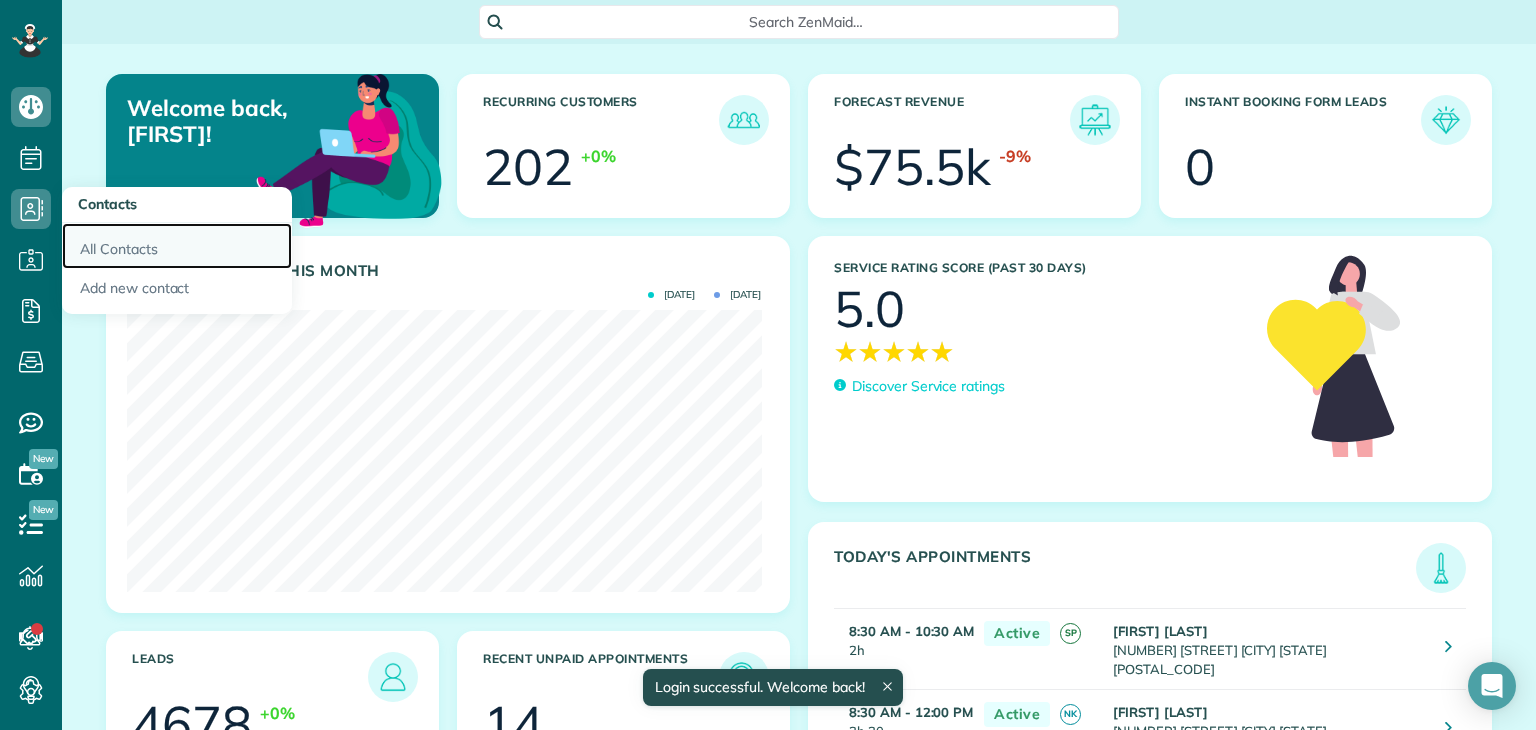 click on "All Contacts" at bounding box center [177, 246] 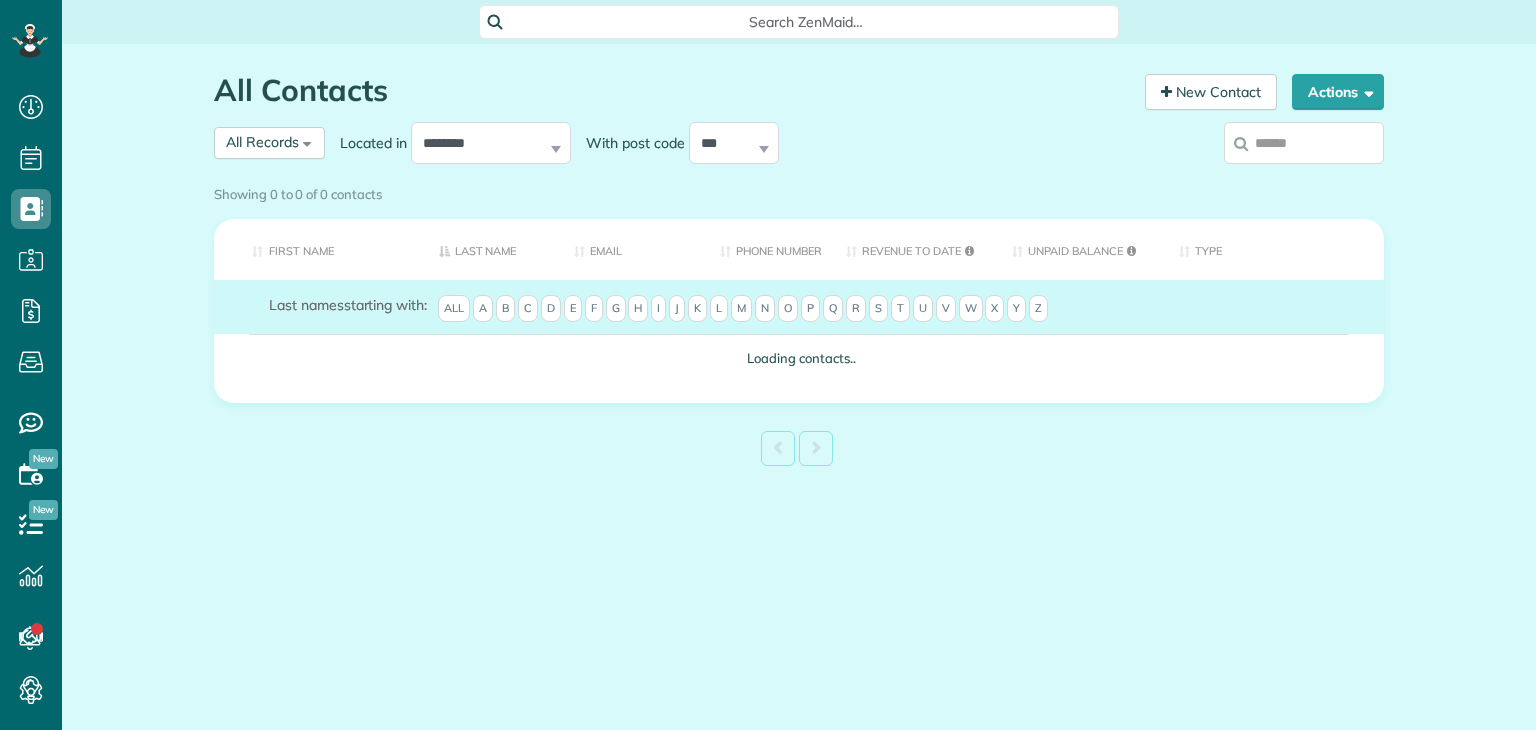 scroll, scrollTop: 0, scrollLeft: 0, axis: both 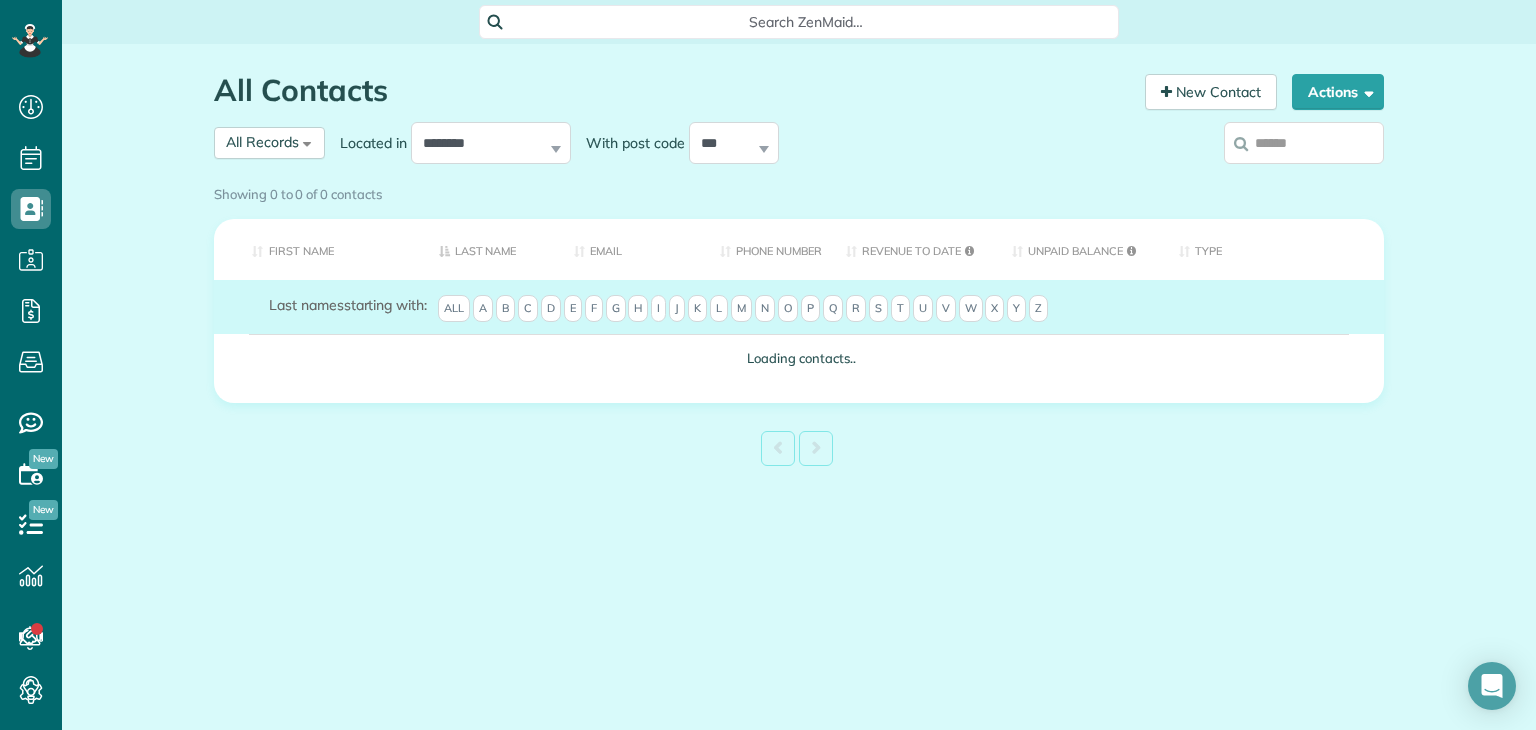 click on "**********" at bounding box center [649, 143] 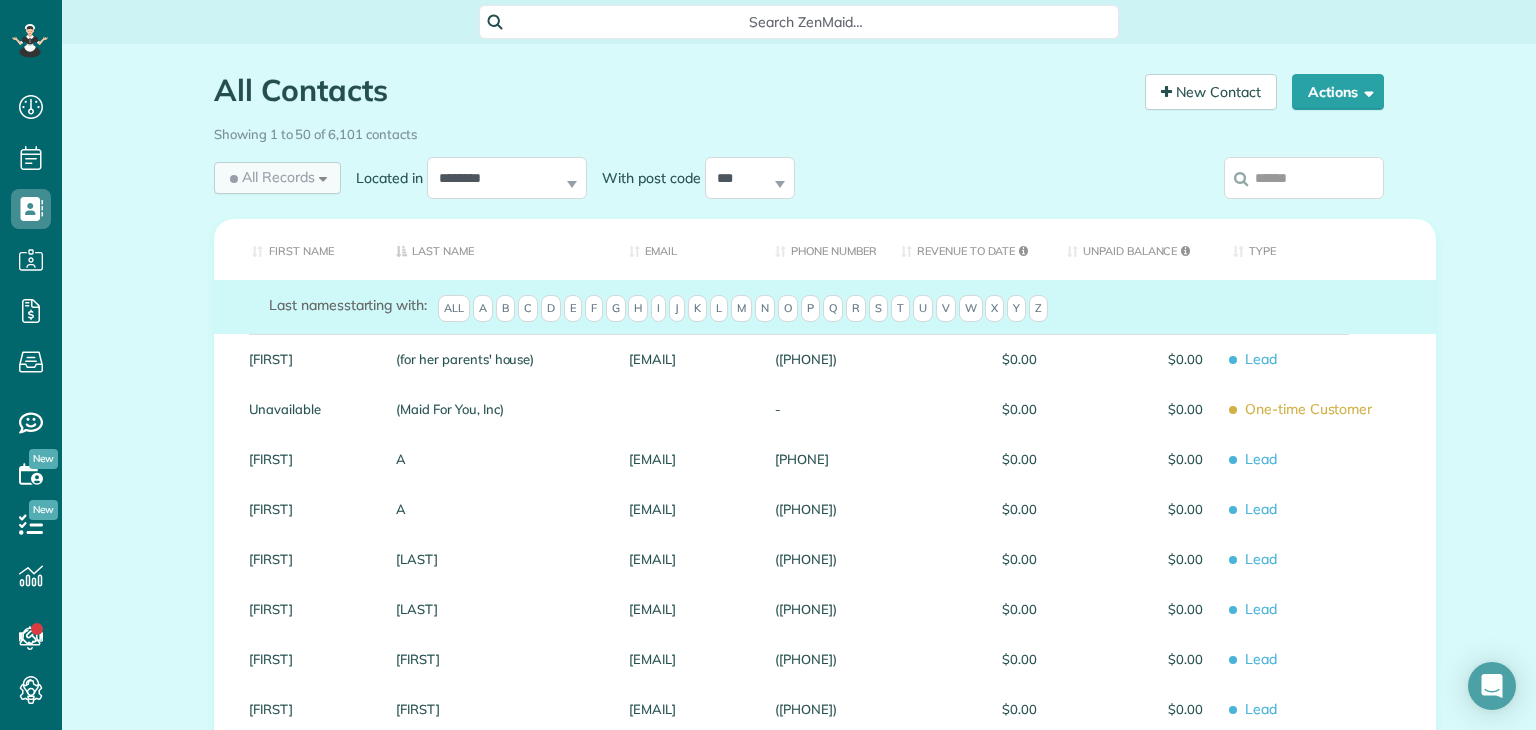 click on "All Records" at bounding box center [270, 177] 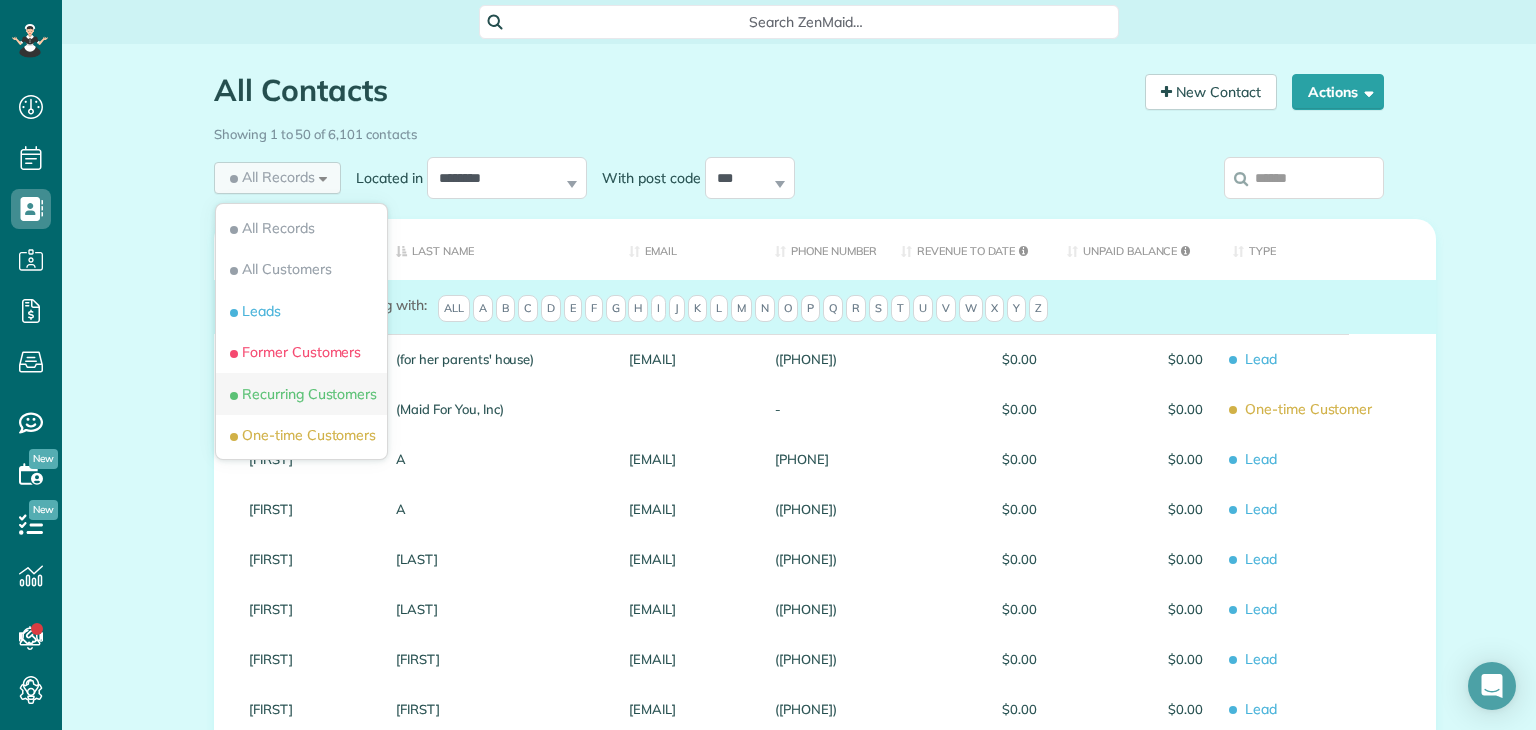 click on "Recurring Customers" at bounding box center [301, 394] 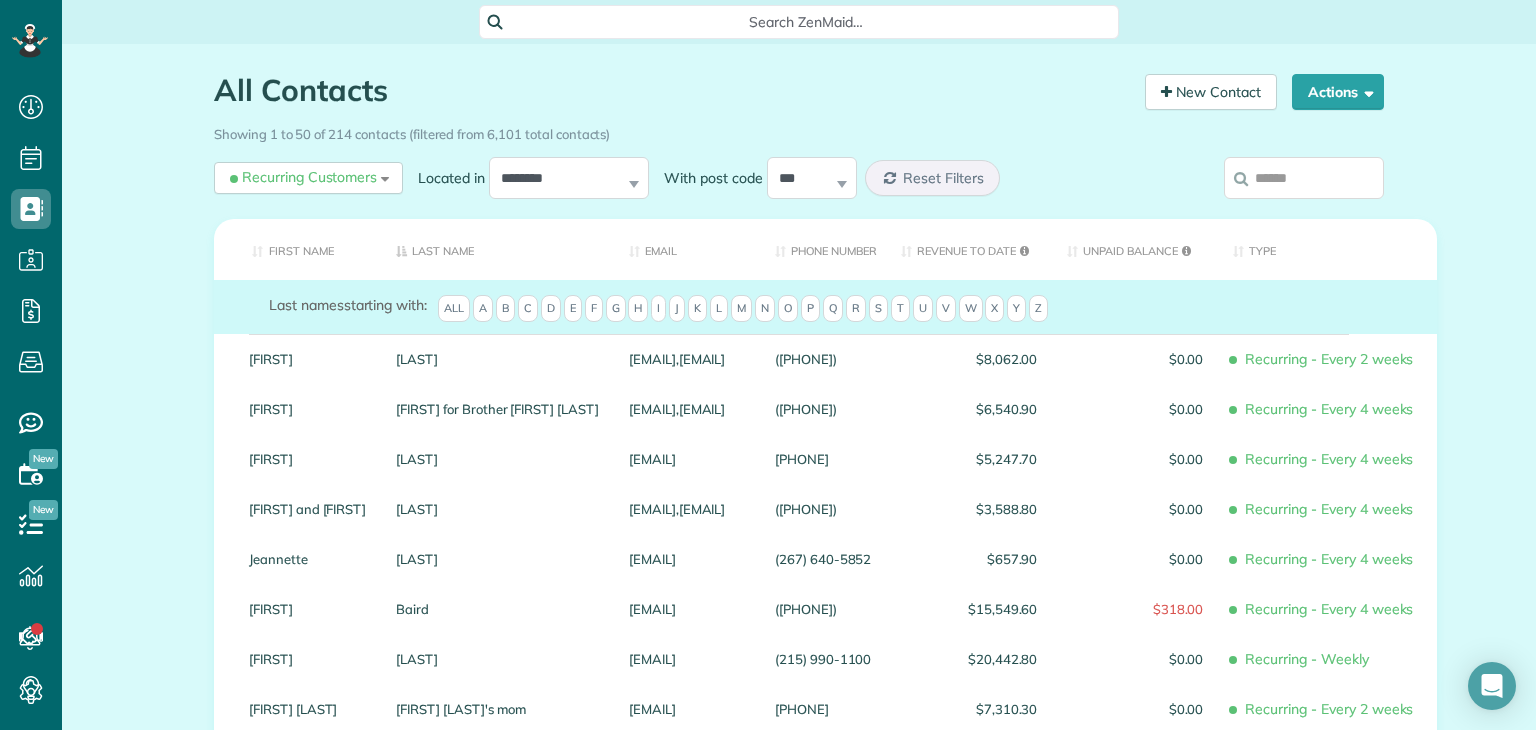 click at bounding box center [1304, 178] 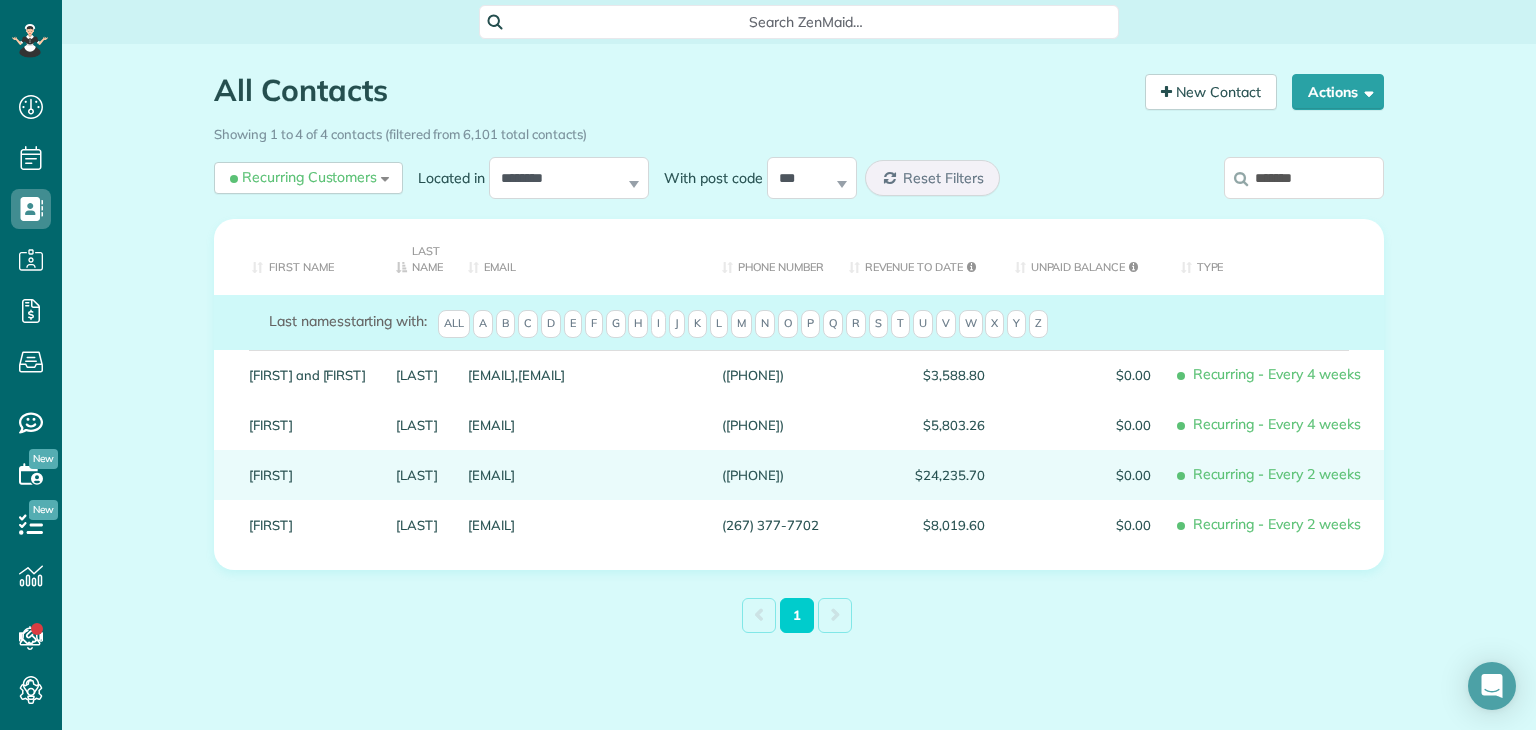 type on "*******" 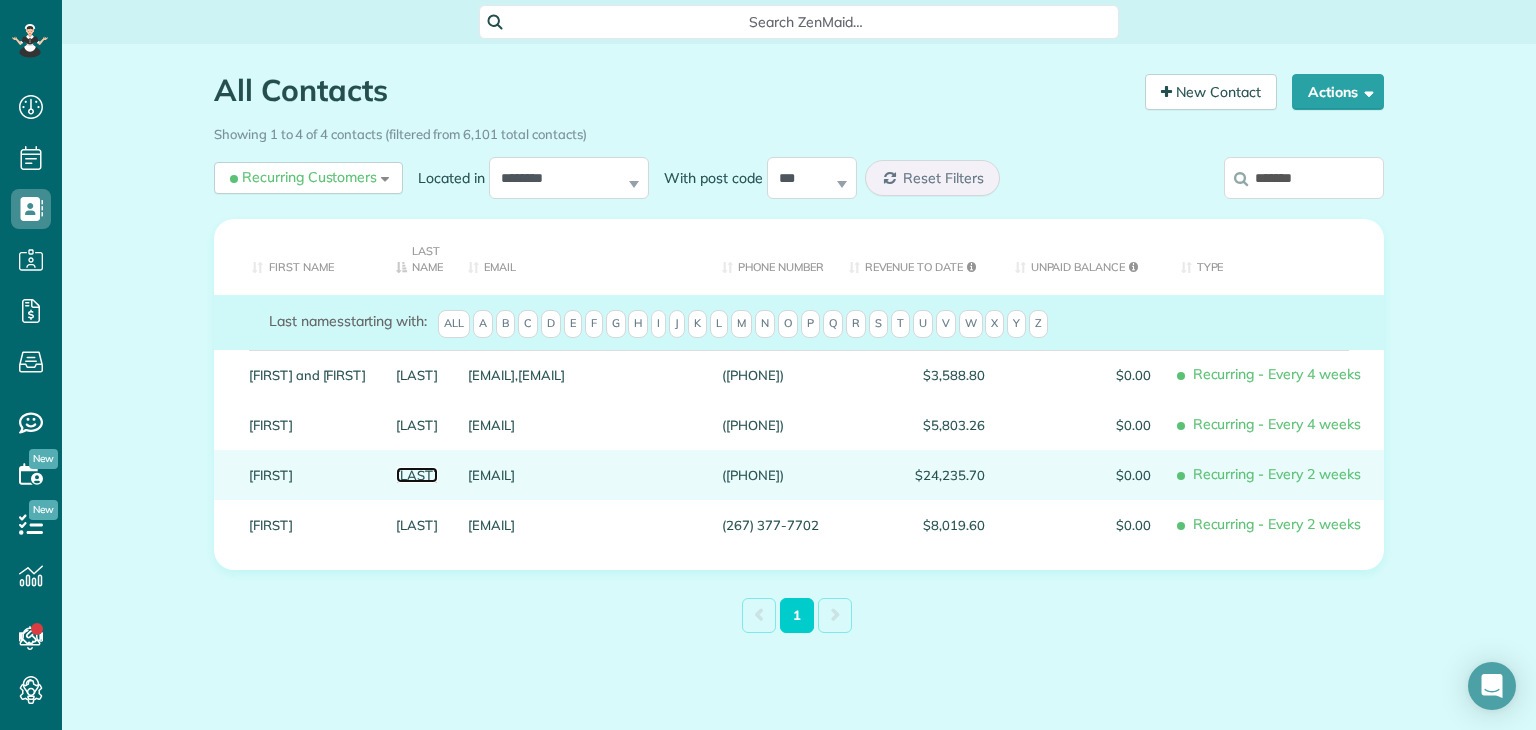 click on "Foulke" at bounding box center [417, 475] 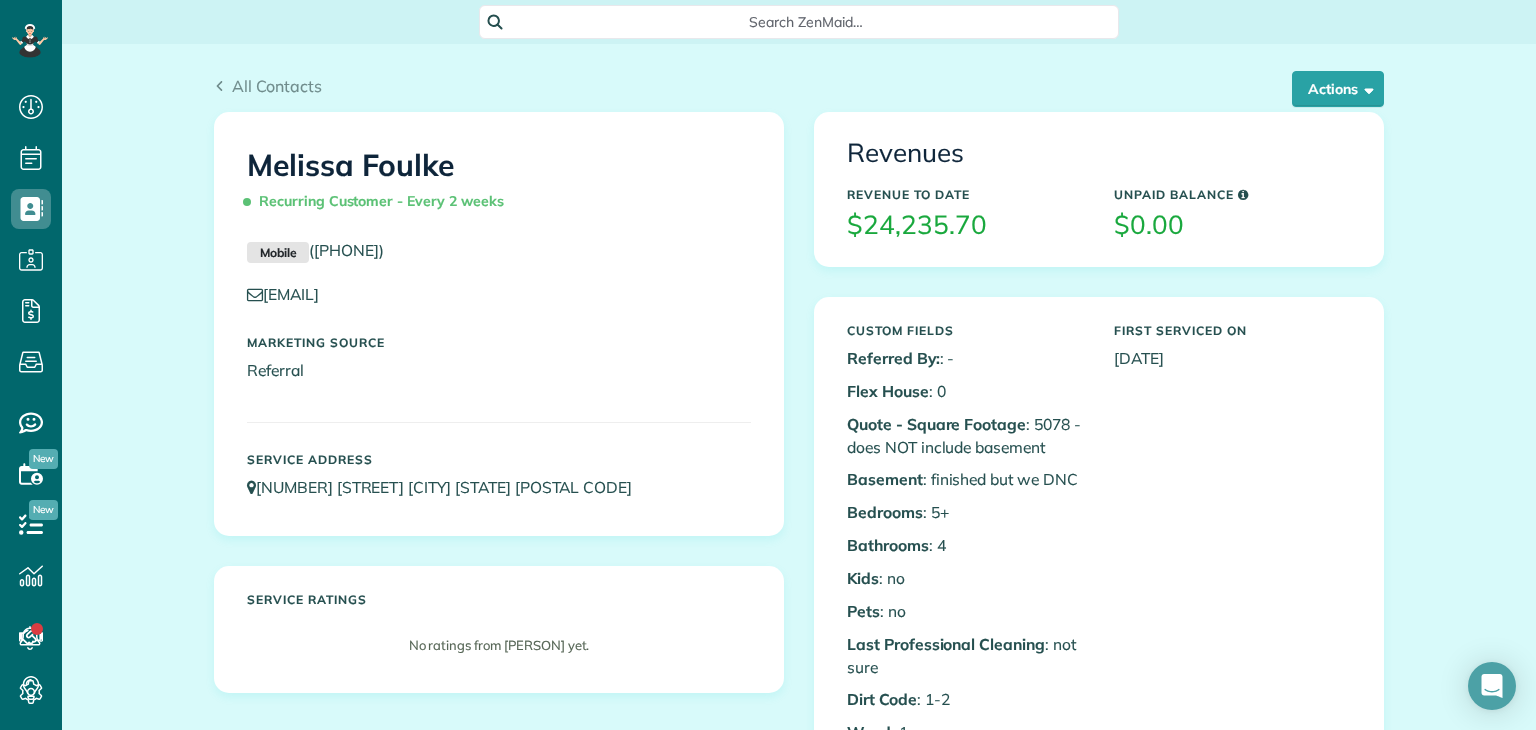 scroll, scrollTop: 0, scrollLeft: 0, axis: both 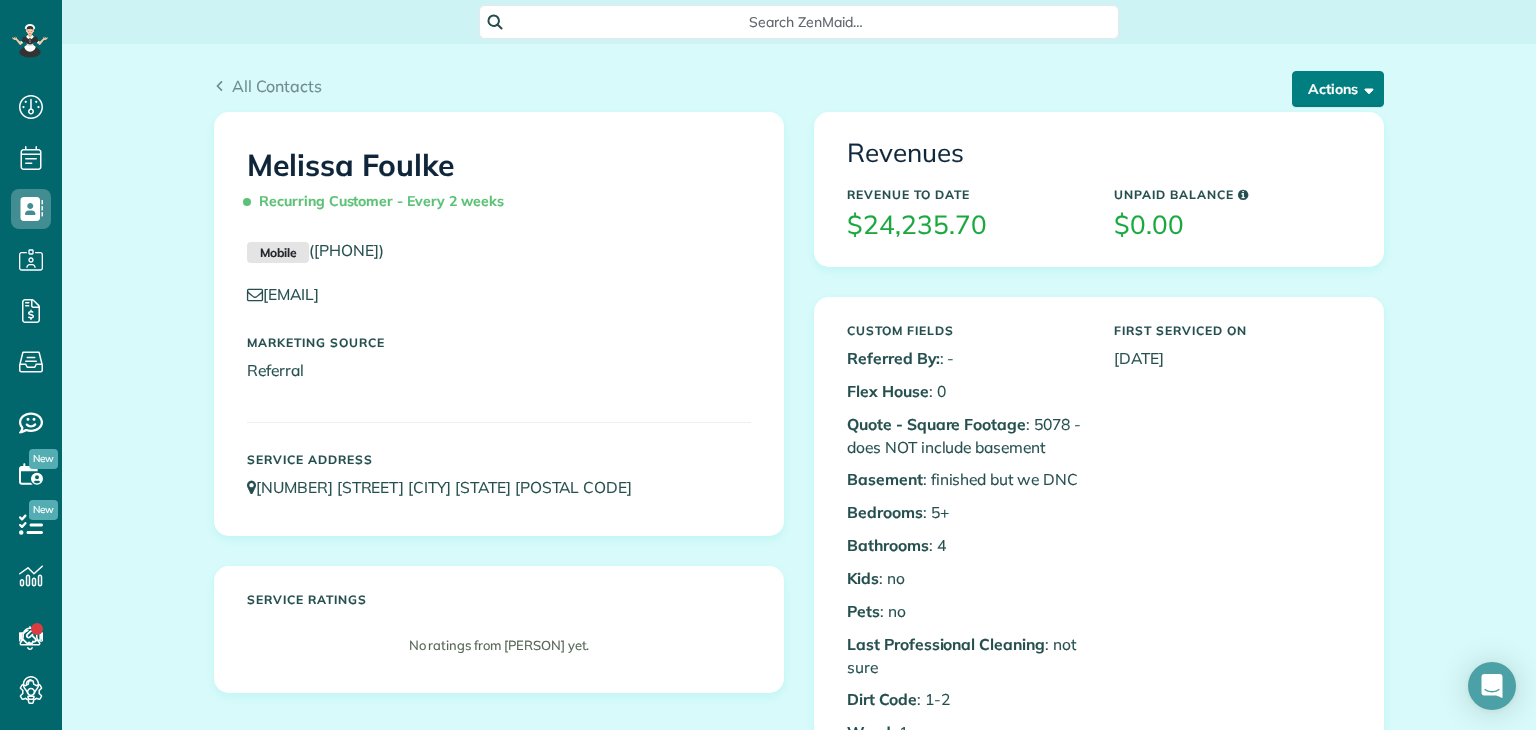 click on "Actions" at bounding box center [1338, 89] 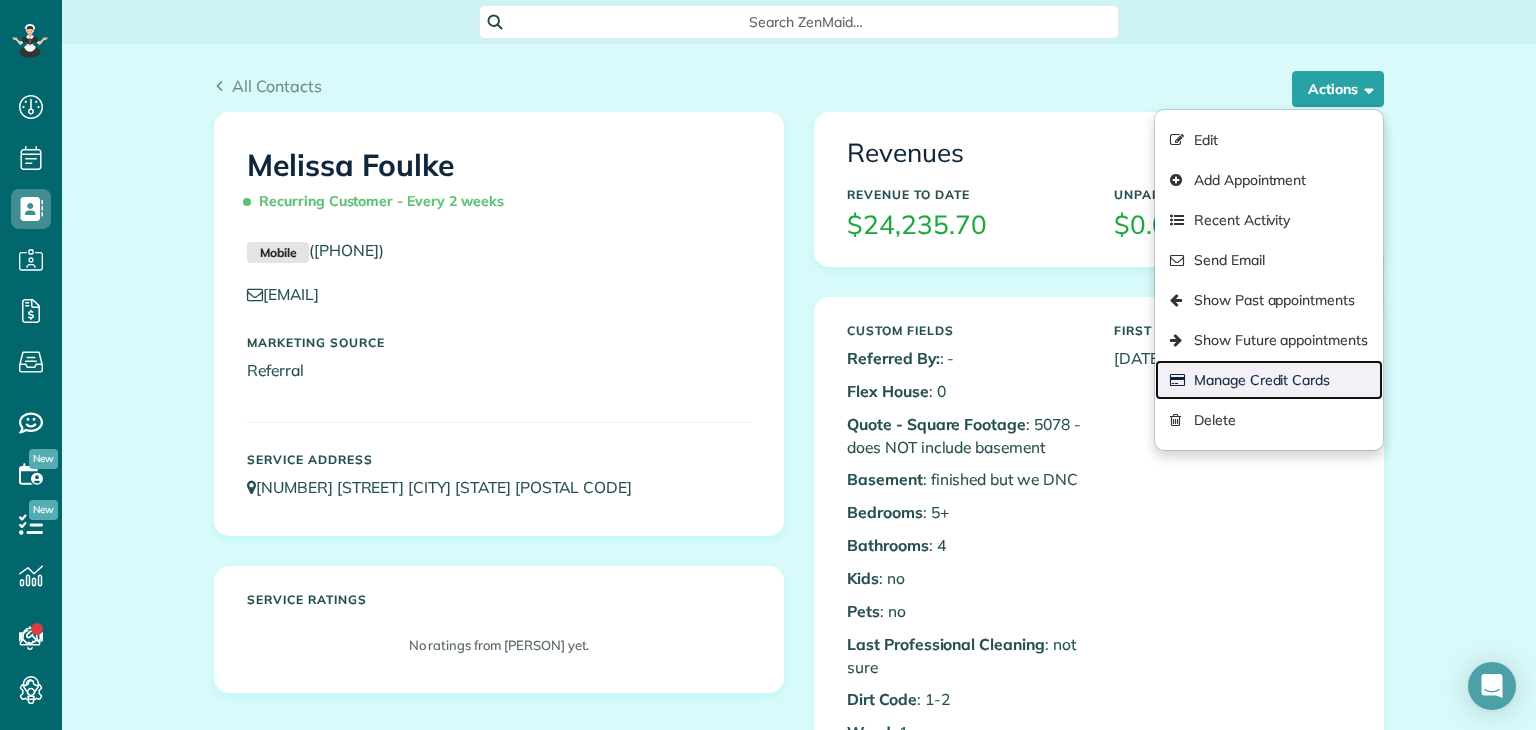 click on "Manage Credit Cards" at bounding box center [1269, 380] 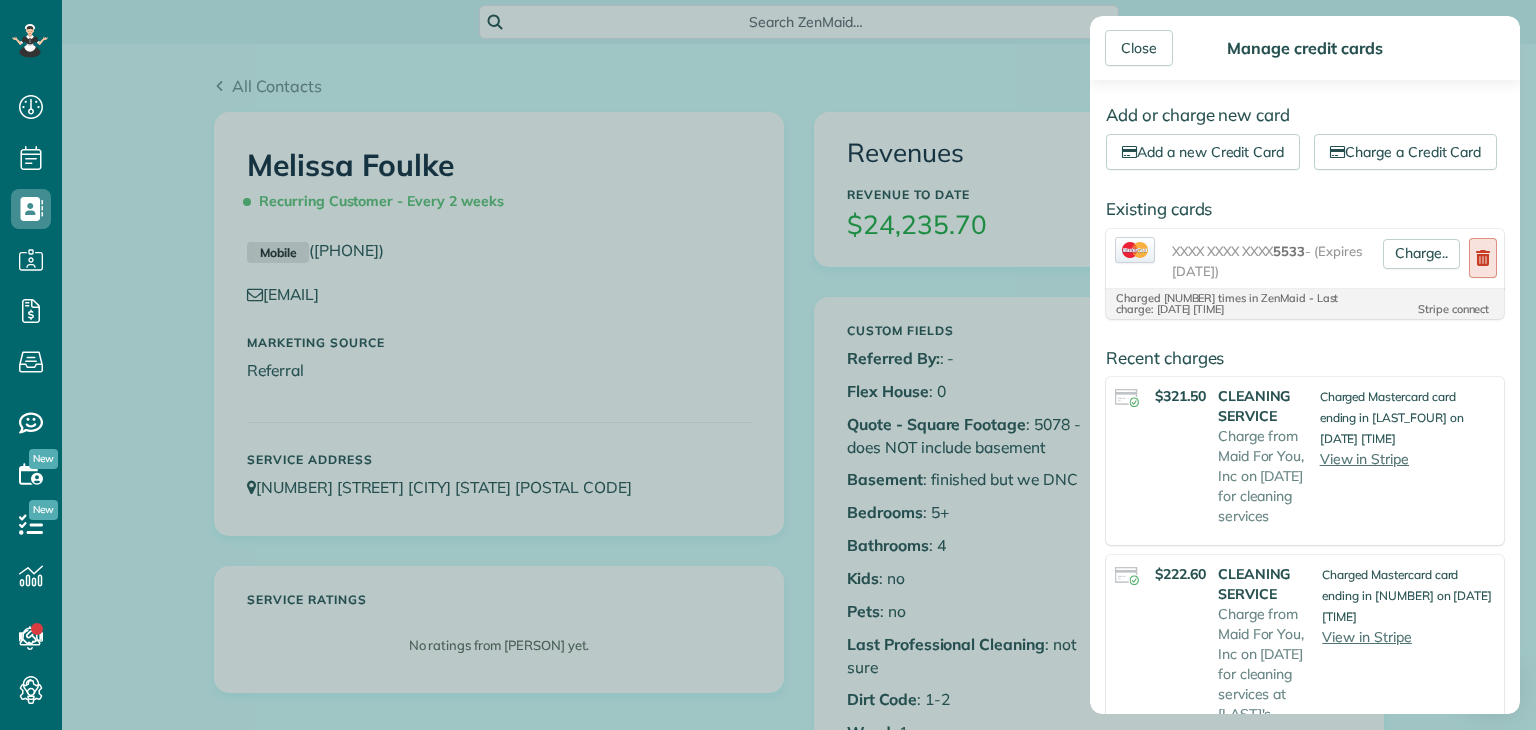 click 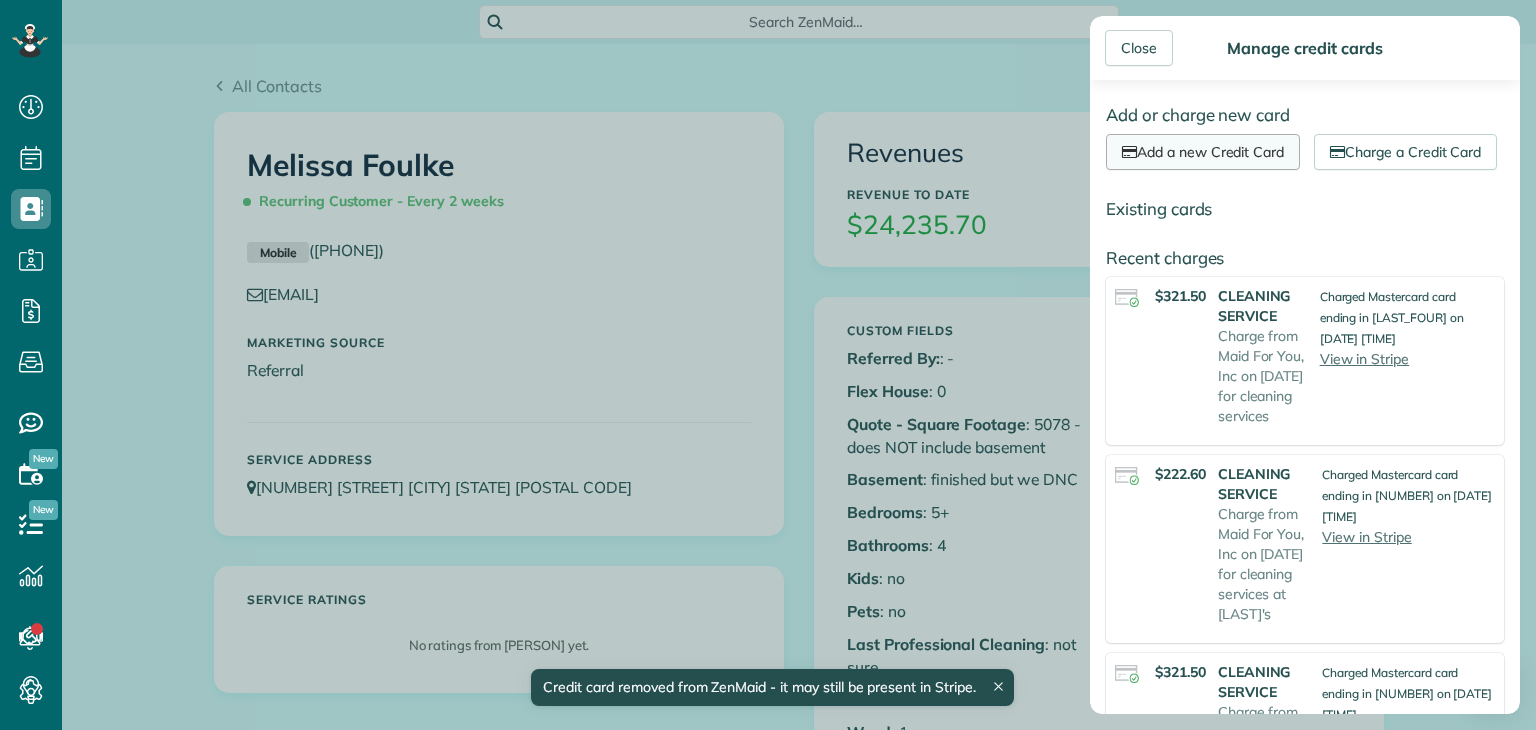 click on "Add a new Credit Card" at bounding box center [1203, 152] 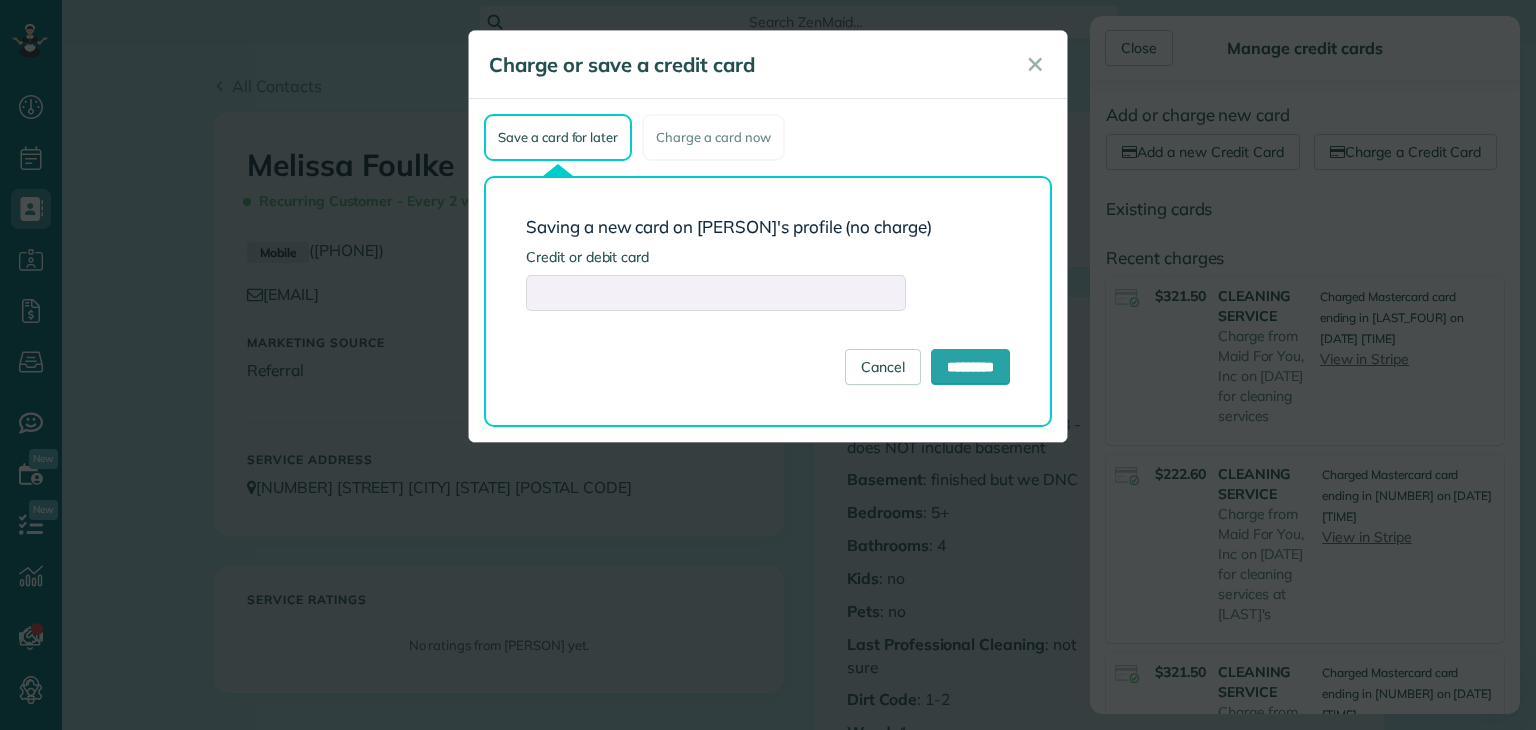 click on "Saving a new card on Melissa Foulke's profile (no charge)
Credit or debit card
Cancel
*********" at bounding box center [768, 301] 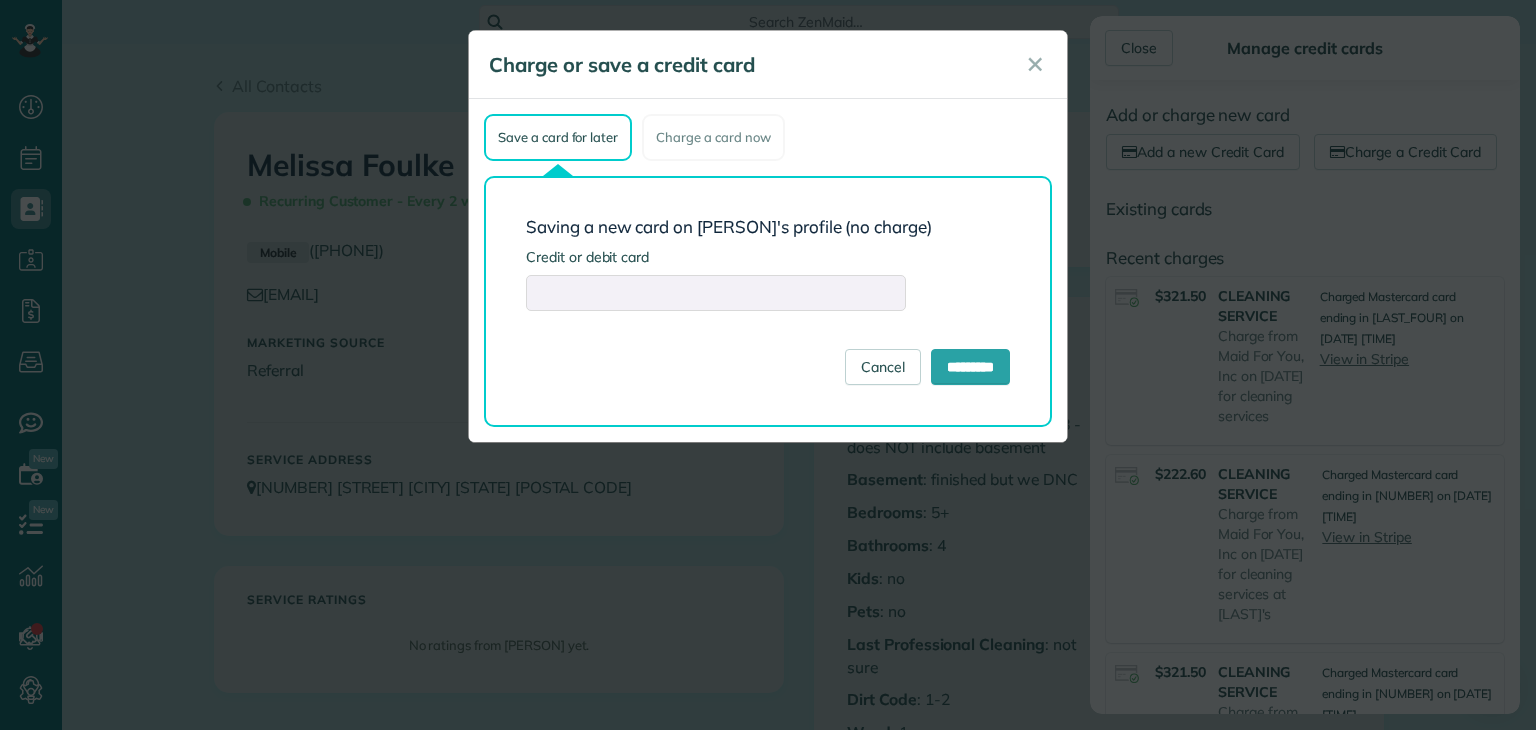 click on "Saving a new card on Melissa Foulke's profile (no charge)
Credit or debit card
Cancel
*********" at bounding box center (768, 301) 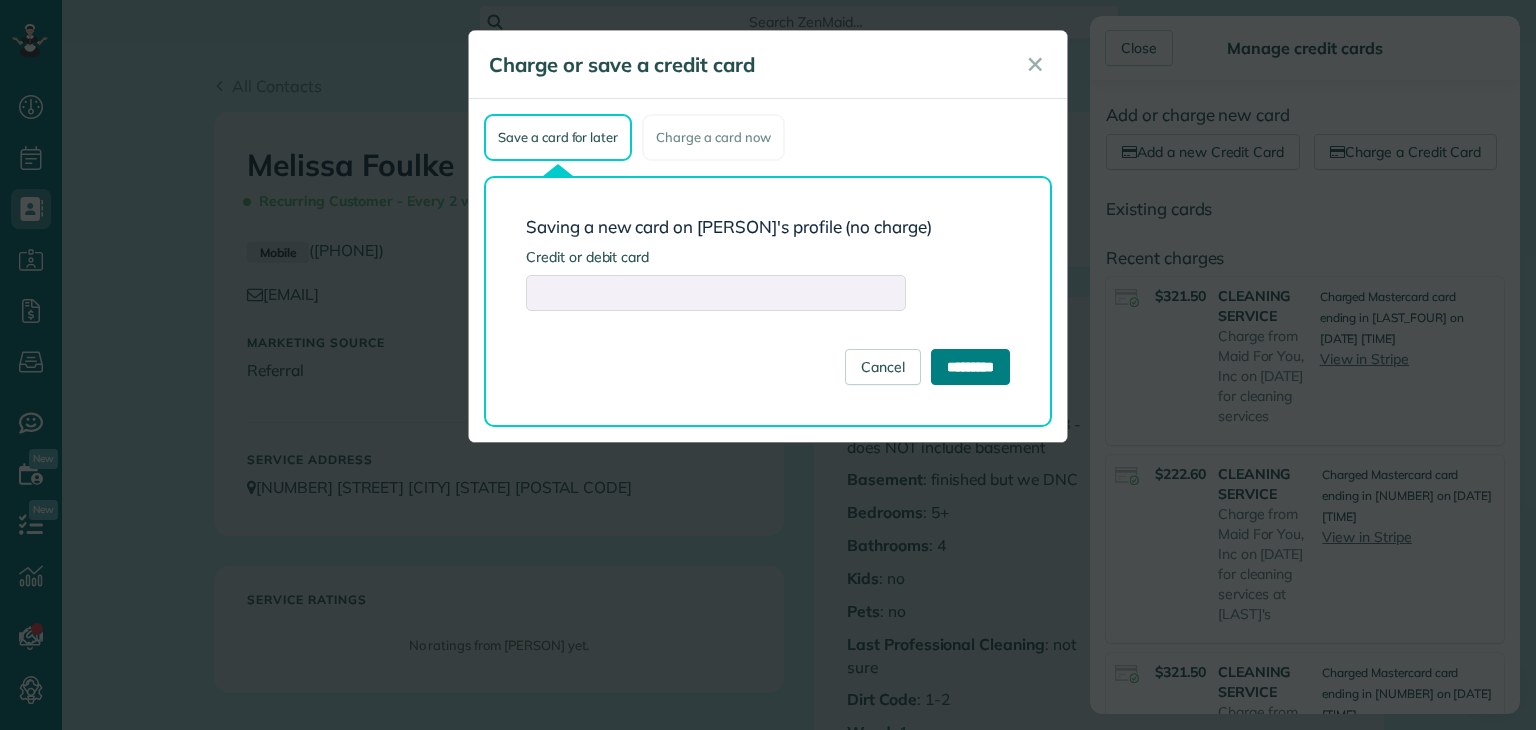 click on "*********" at bounding box center (970, 367) 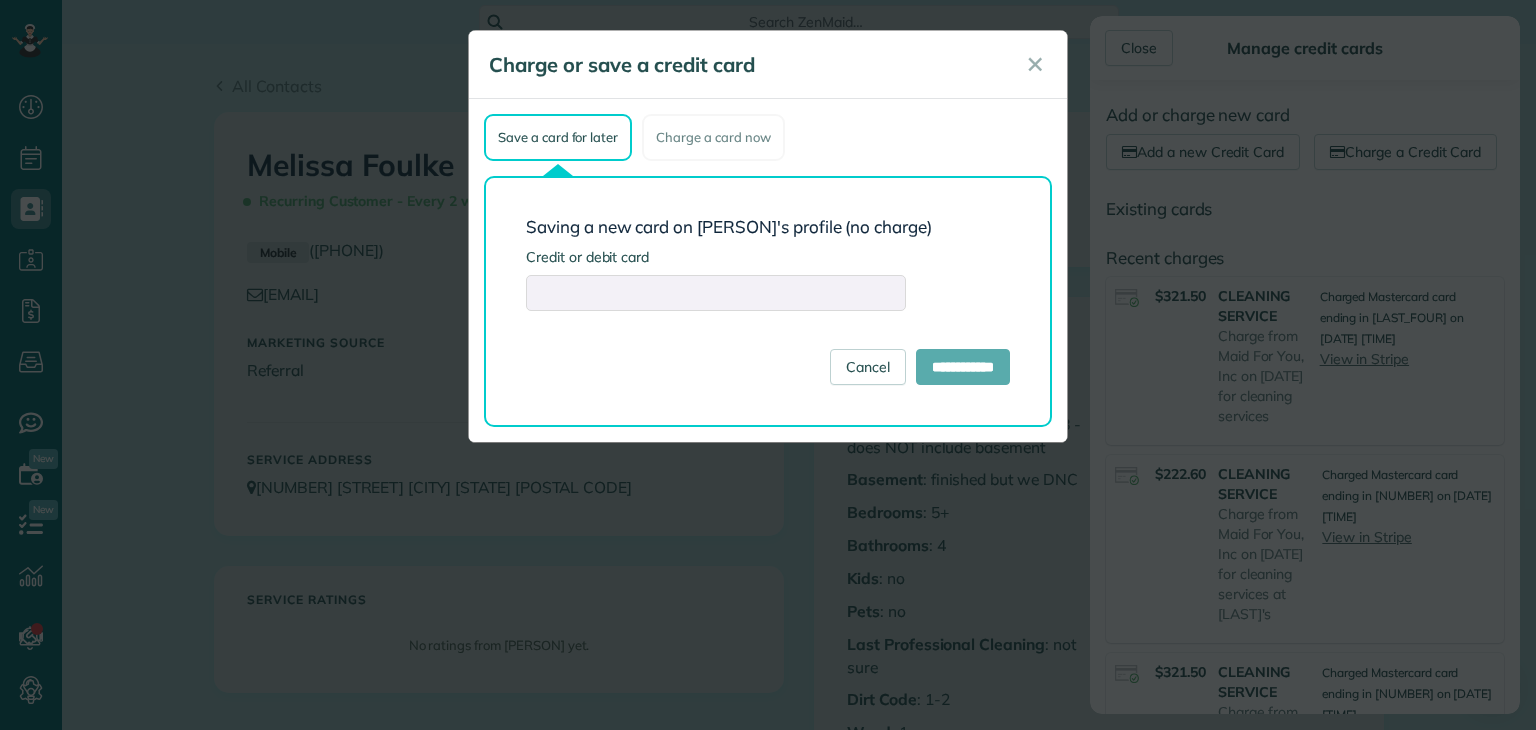 type on "**********" 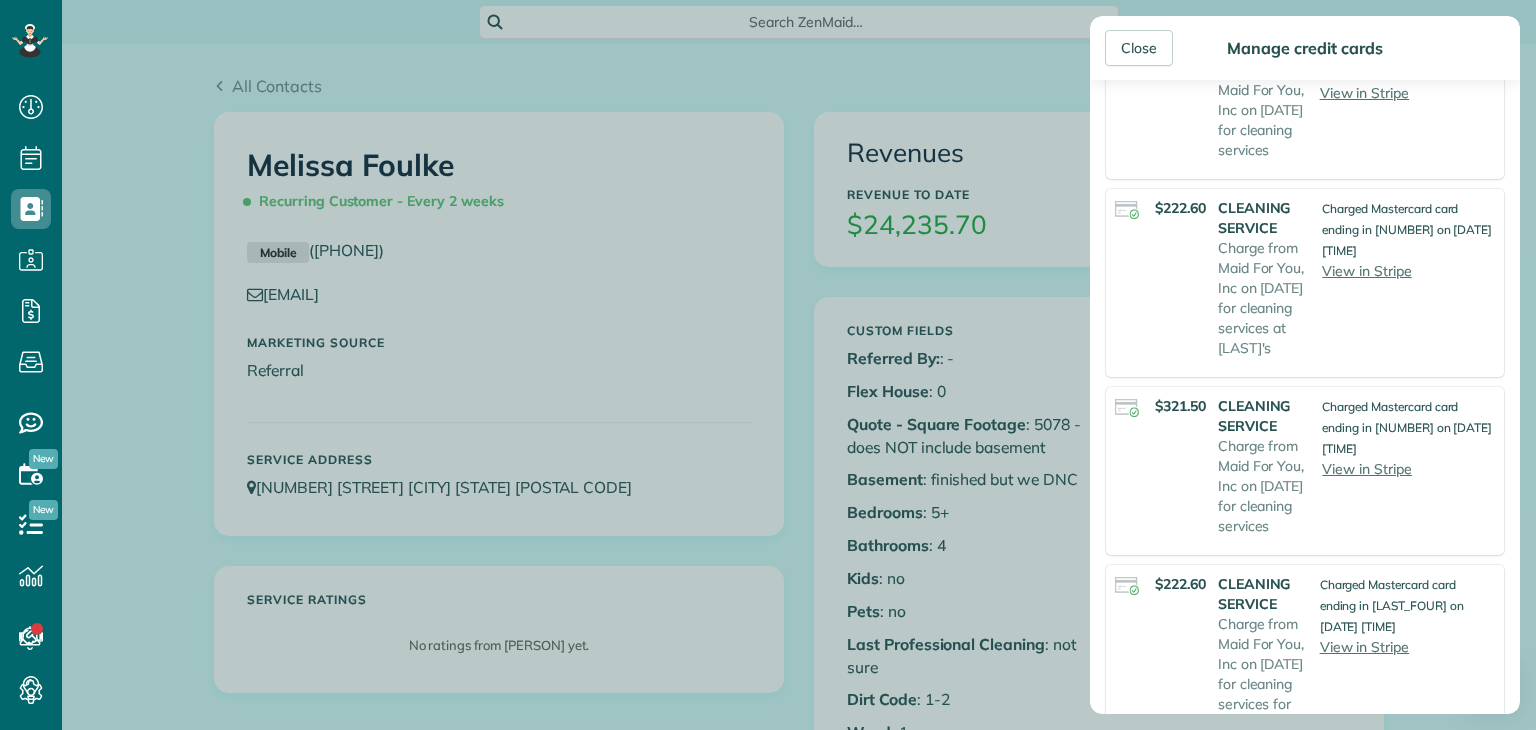 scroll, scrollTop: 0, scrollLeft: 0, axis: both 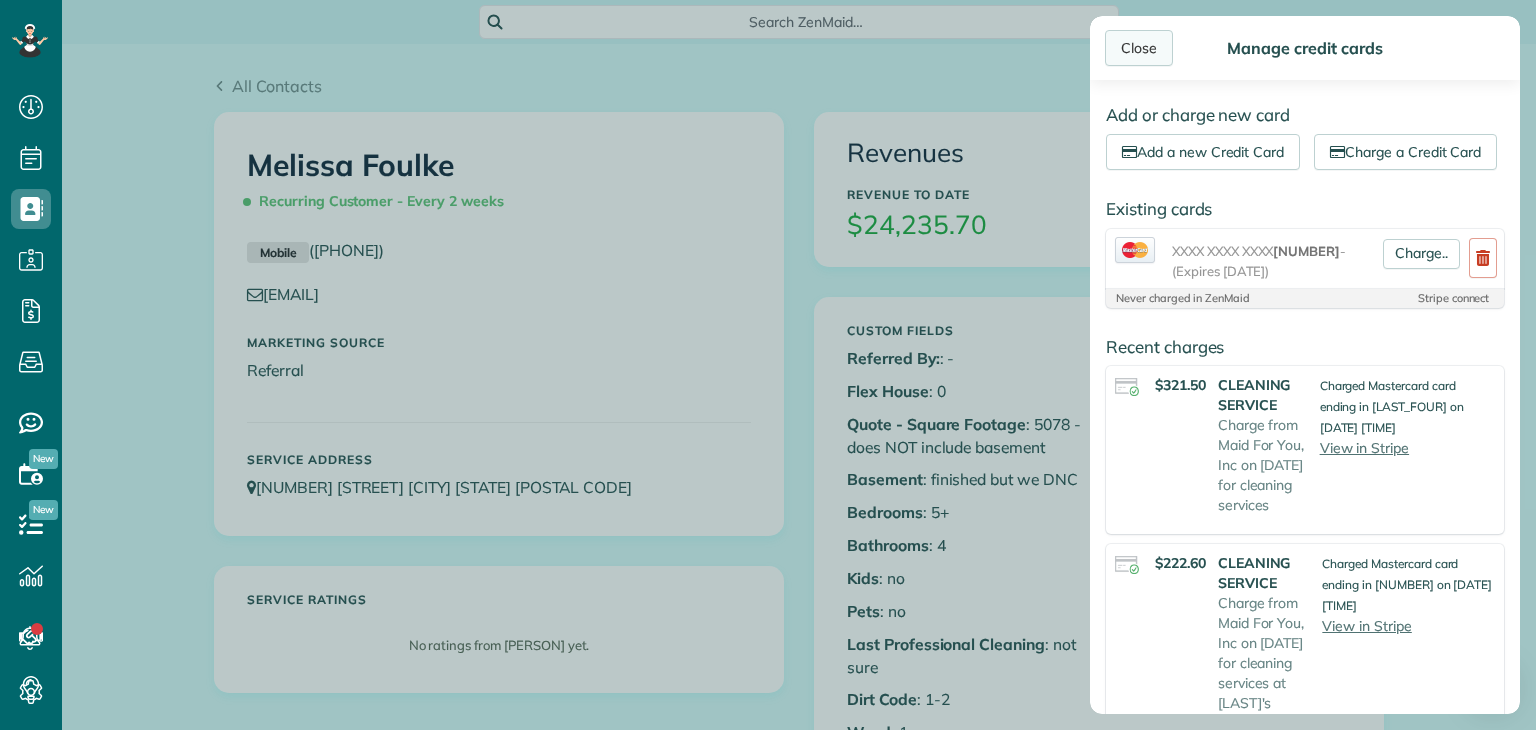 click on "Close" at bounding box center (1139, 48) 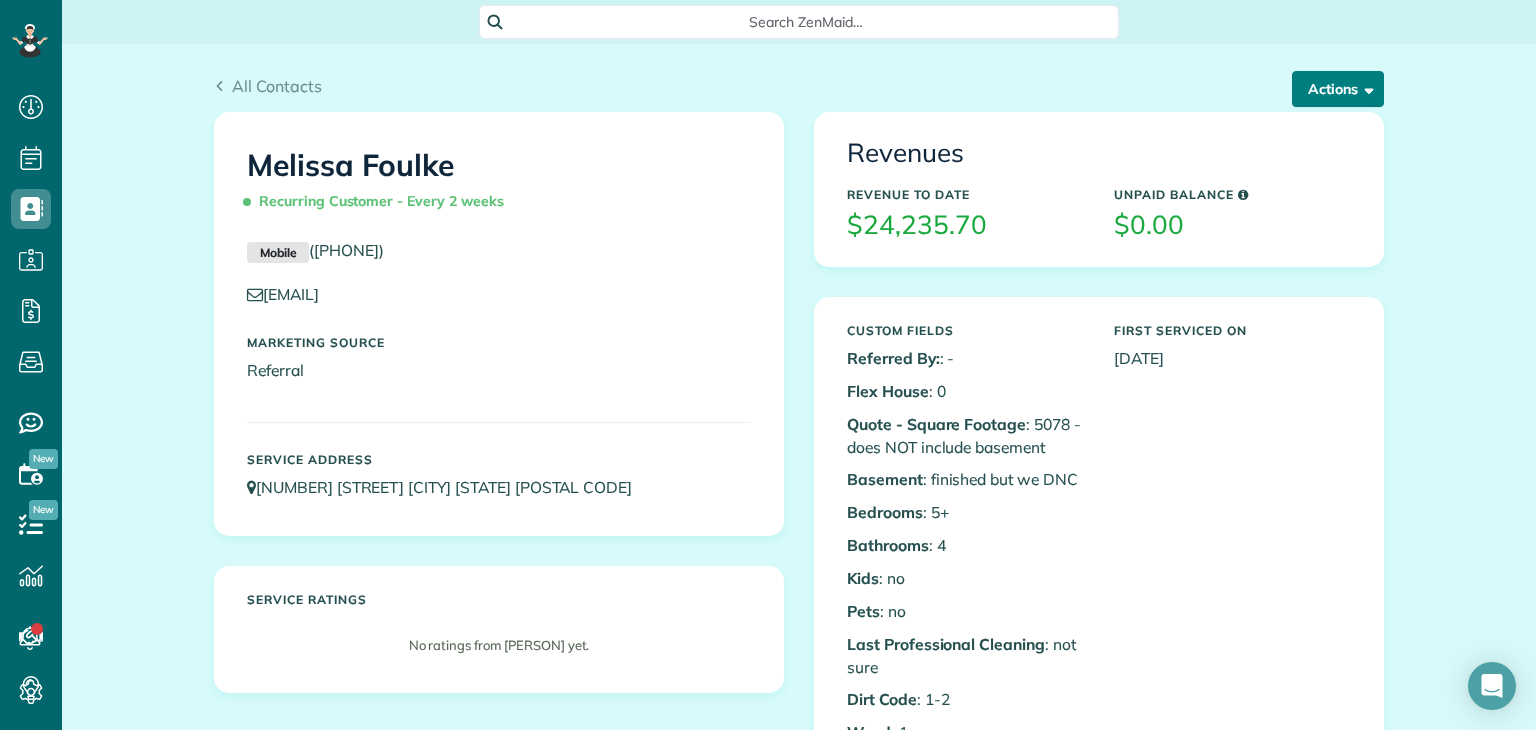 click on "Actions" at bounding box center (1338, 89) 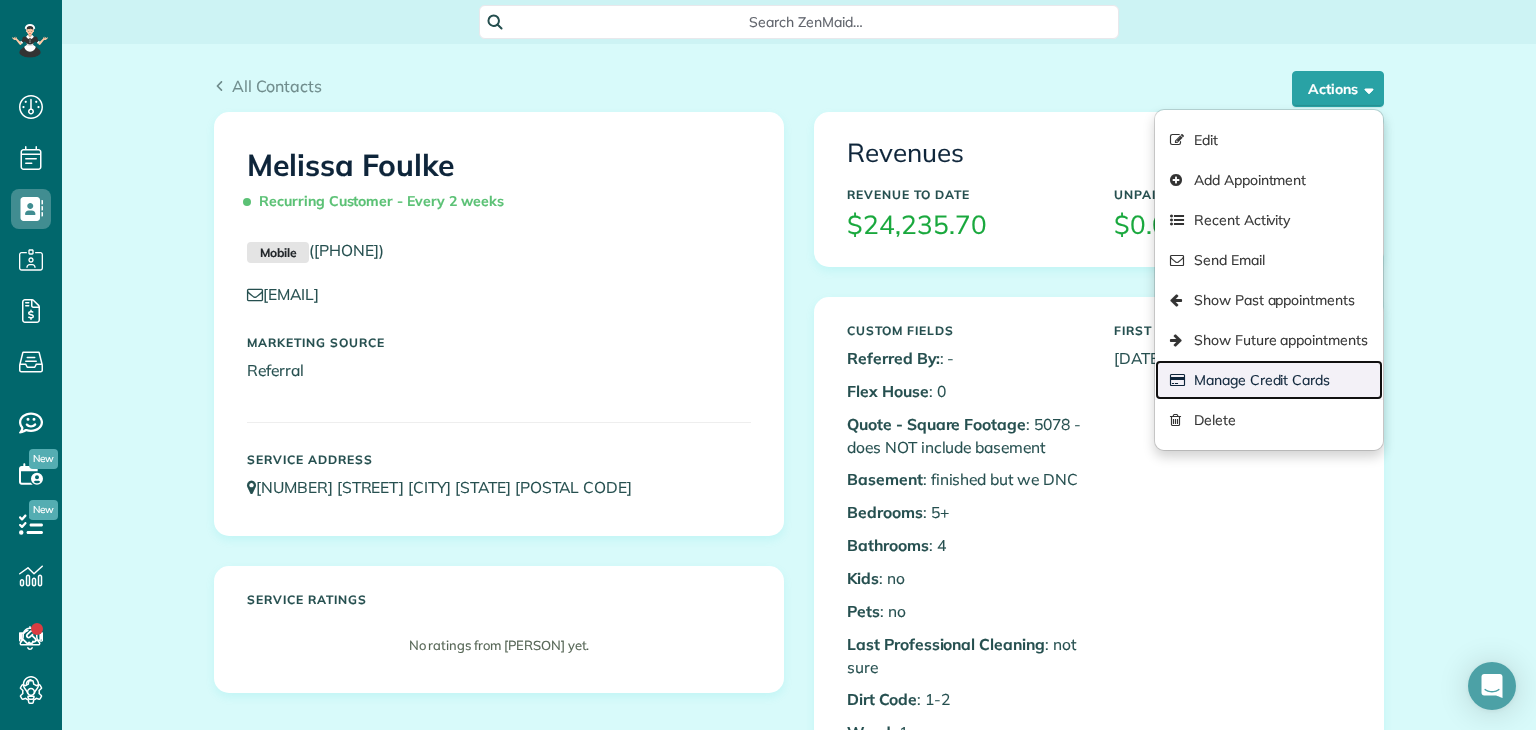 click on "Manage Credit Cards" at bounding box center [1269, 380] 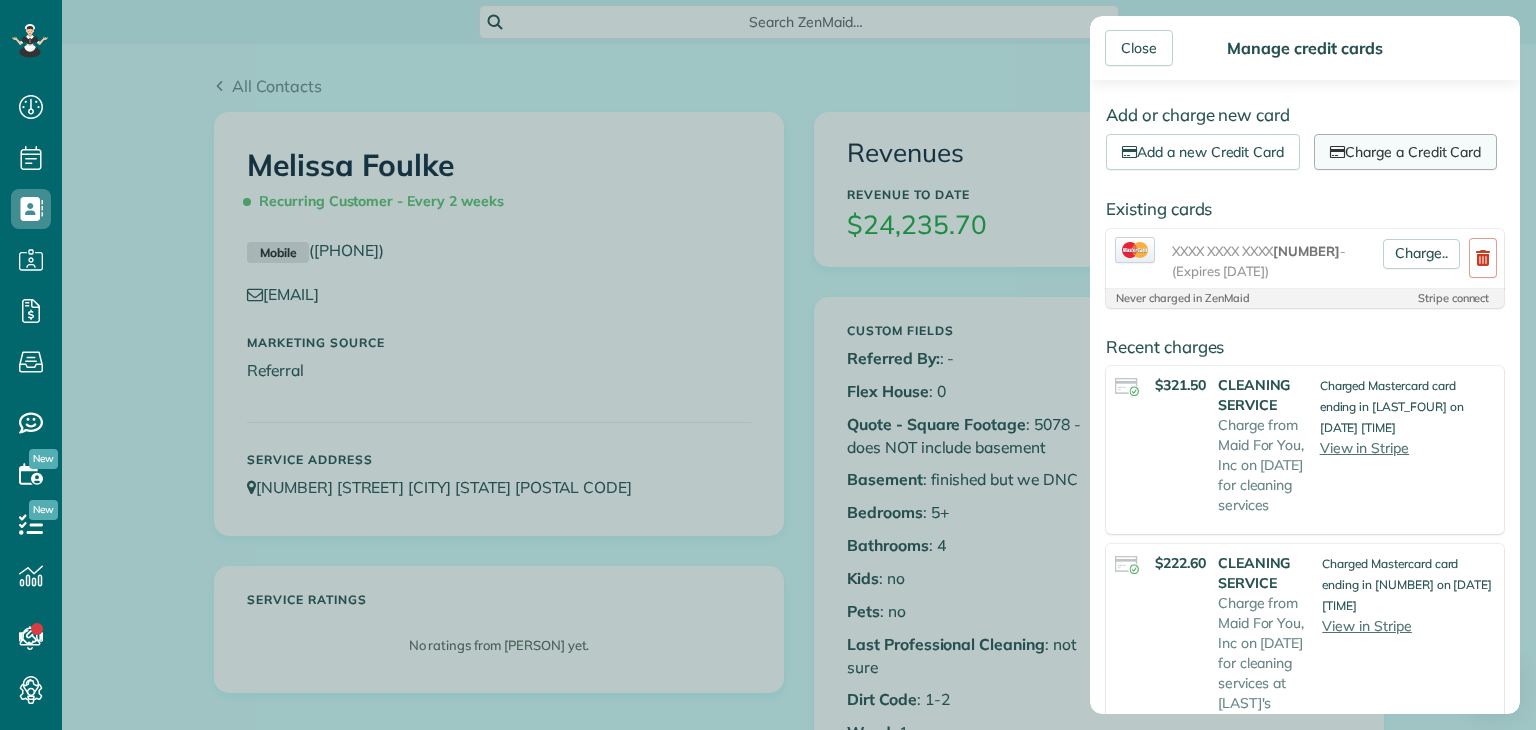 click on "Charge a Credit Card" at bounding box center [1405, 152] 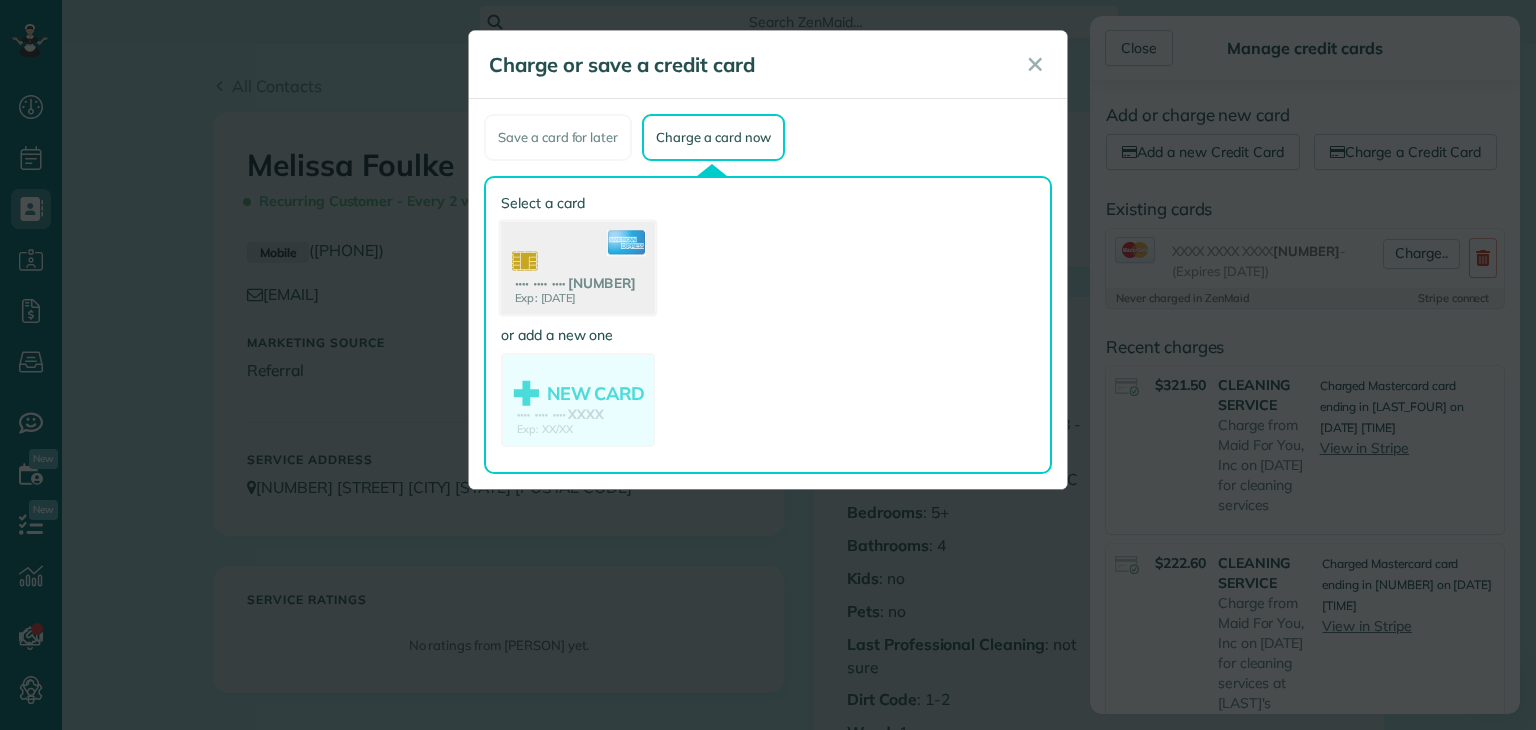 click 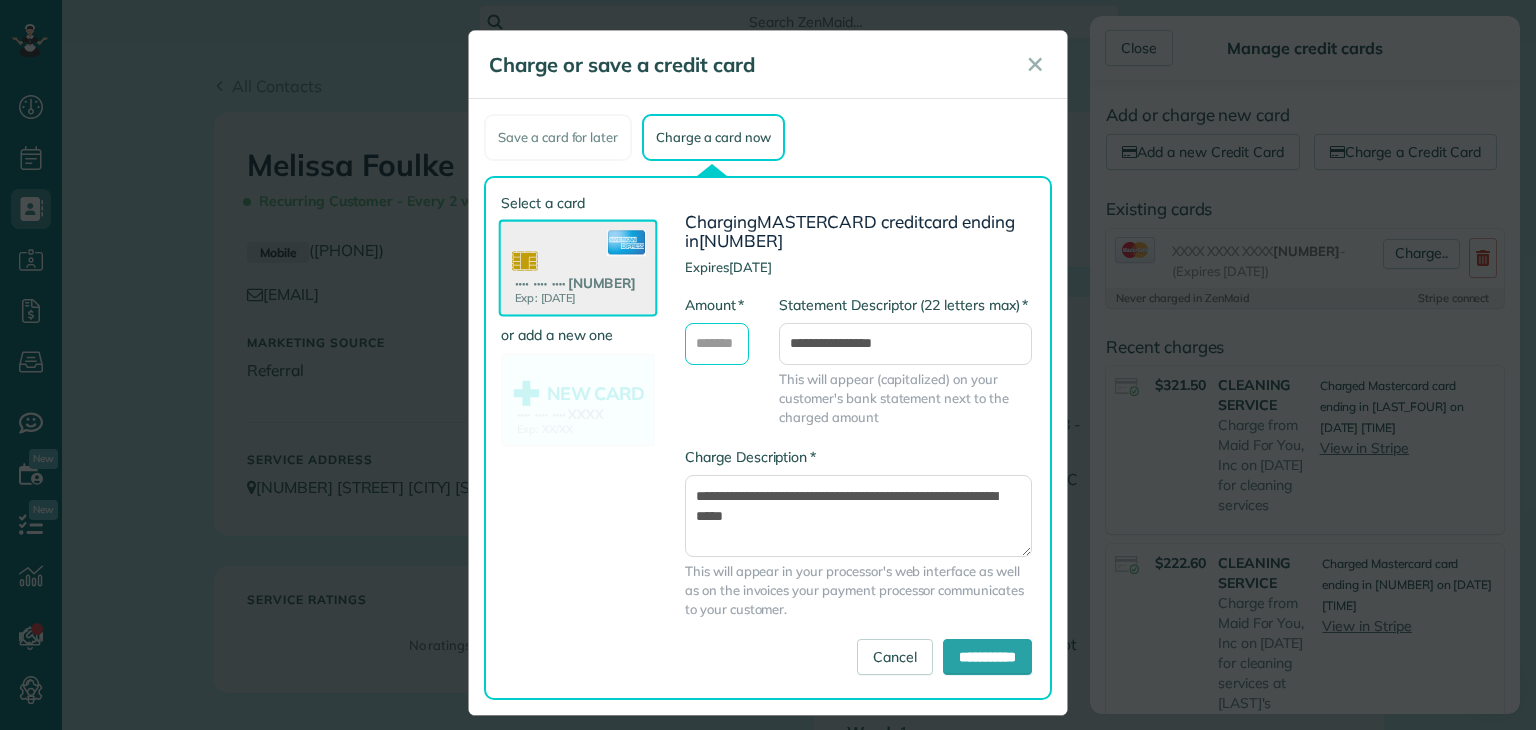 click on "*  Amount" at bounding box center [717, 344] 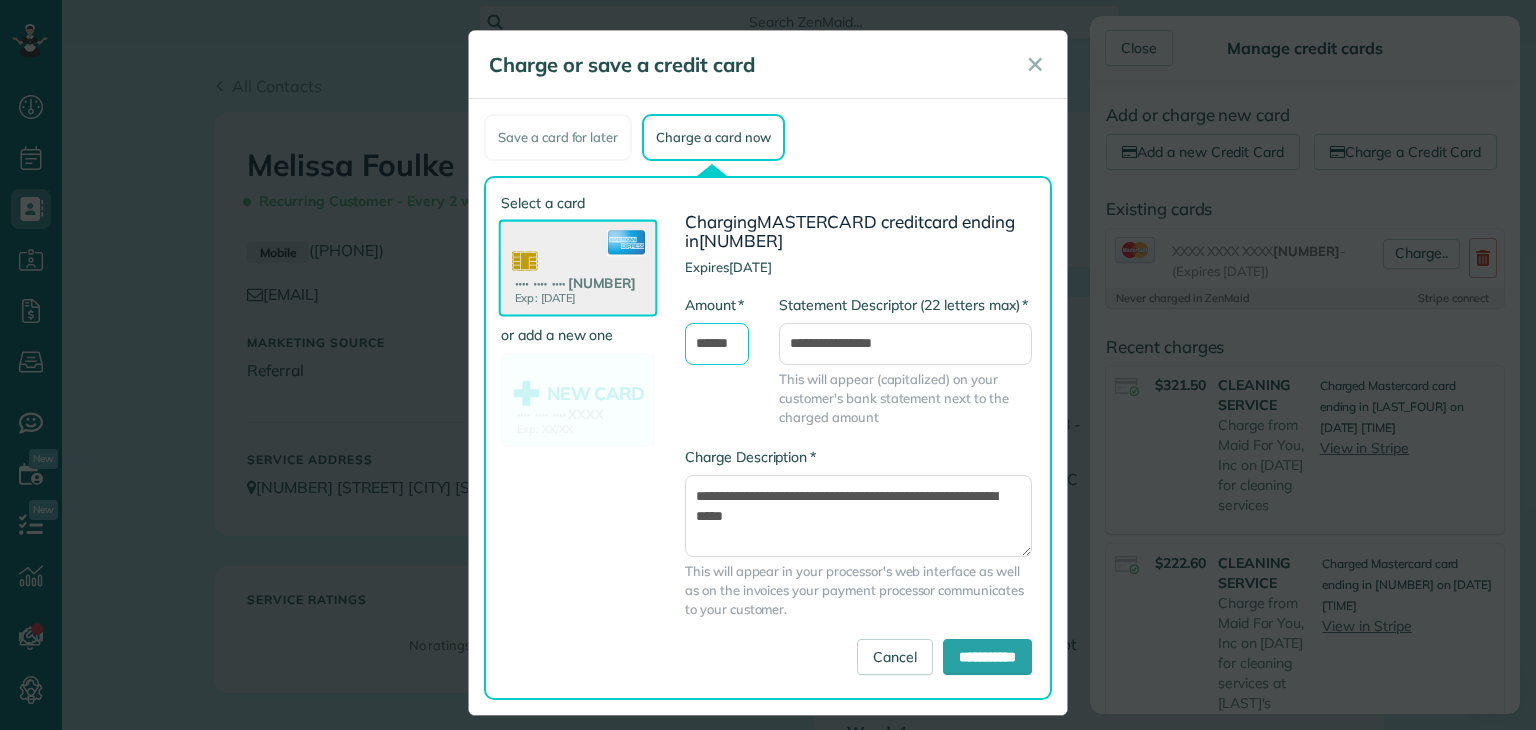 scroll, scrollTop: 0, scrollLeft: 2, axis: horizontal 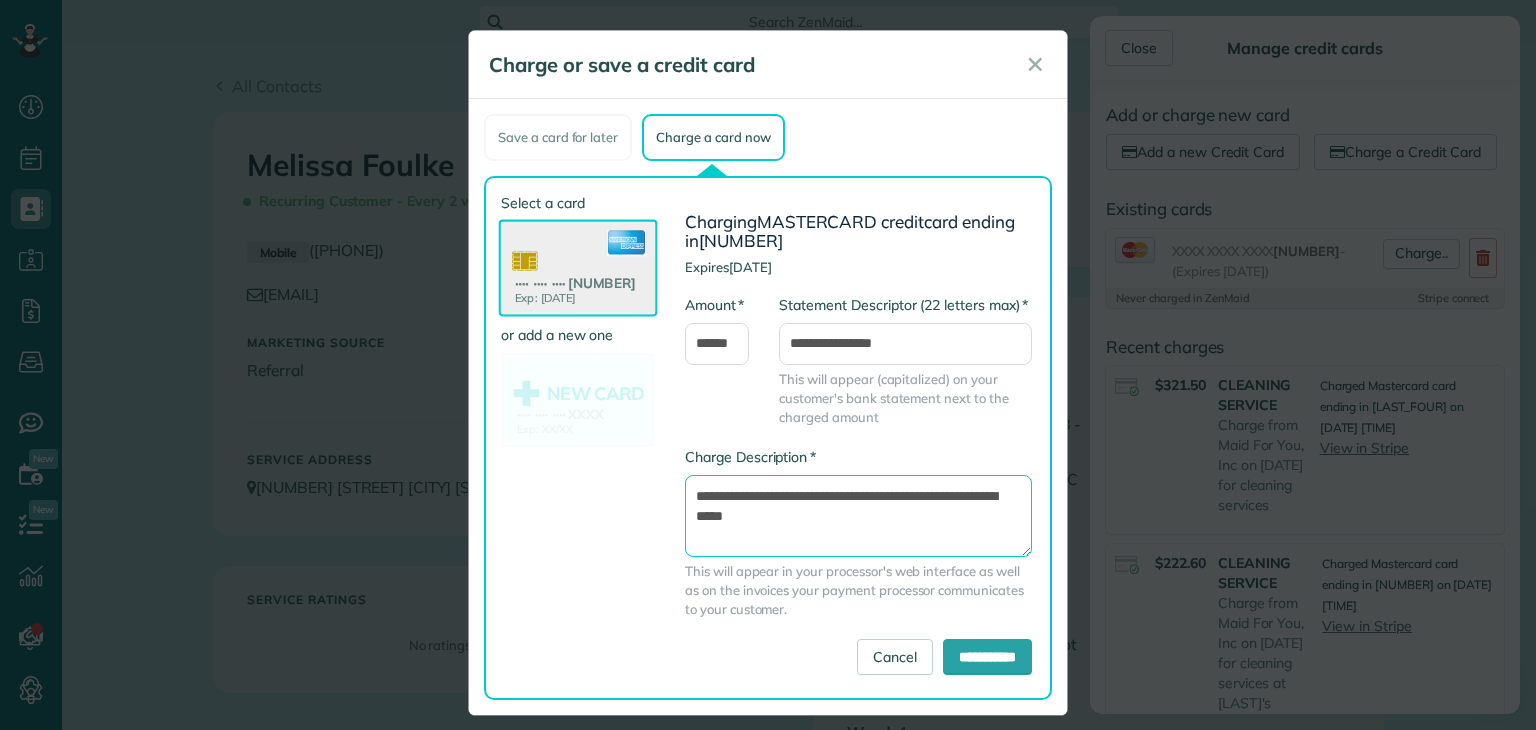 click on "**********" at bounding box center [858, 516] 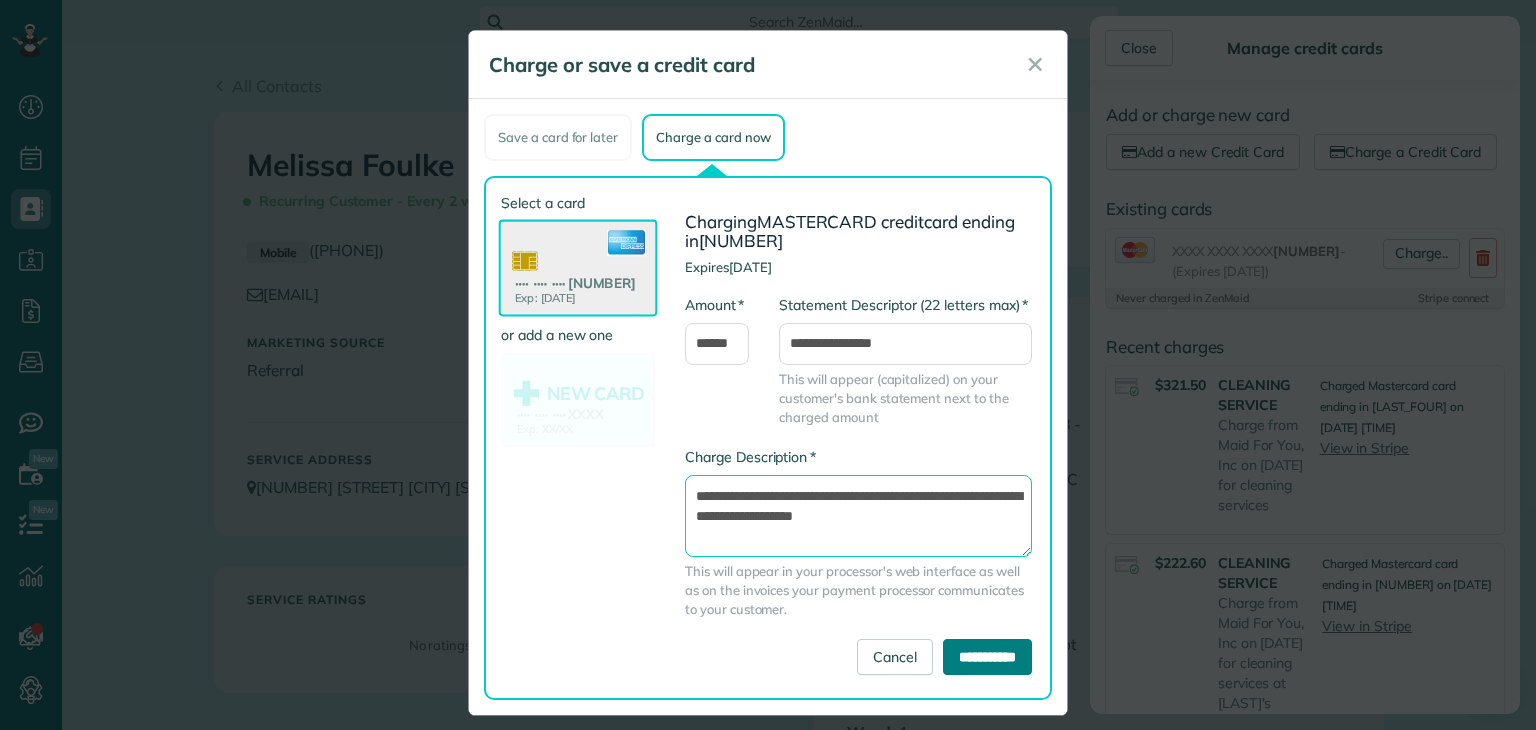 type on "**********" 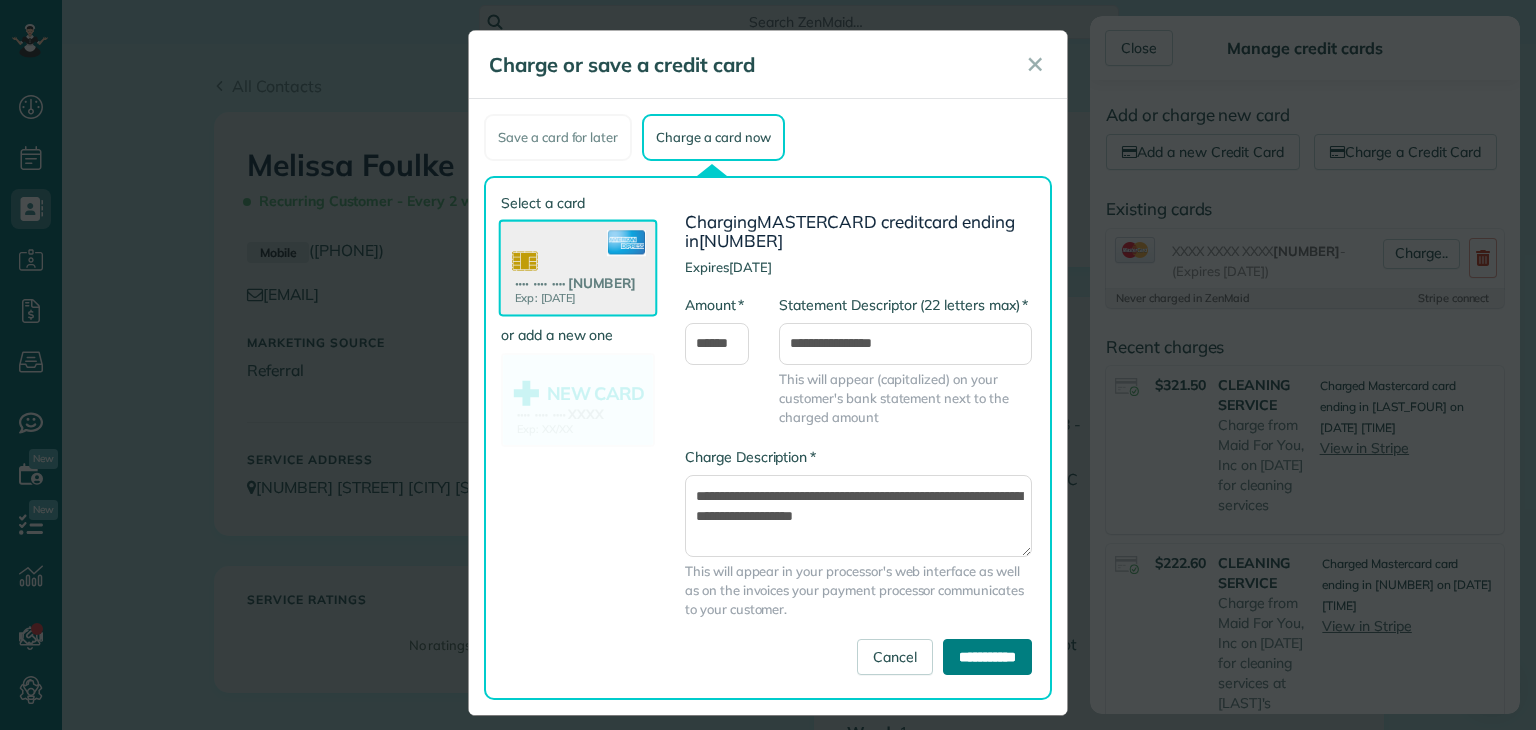 click on "**********" at bounding box center [987, 657] 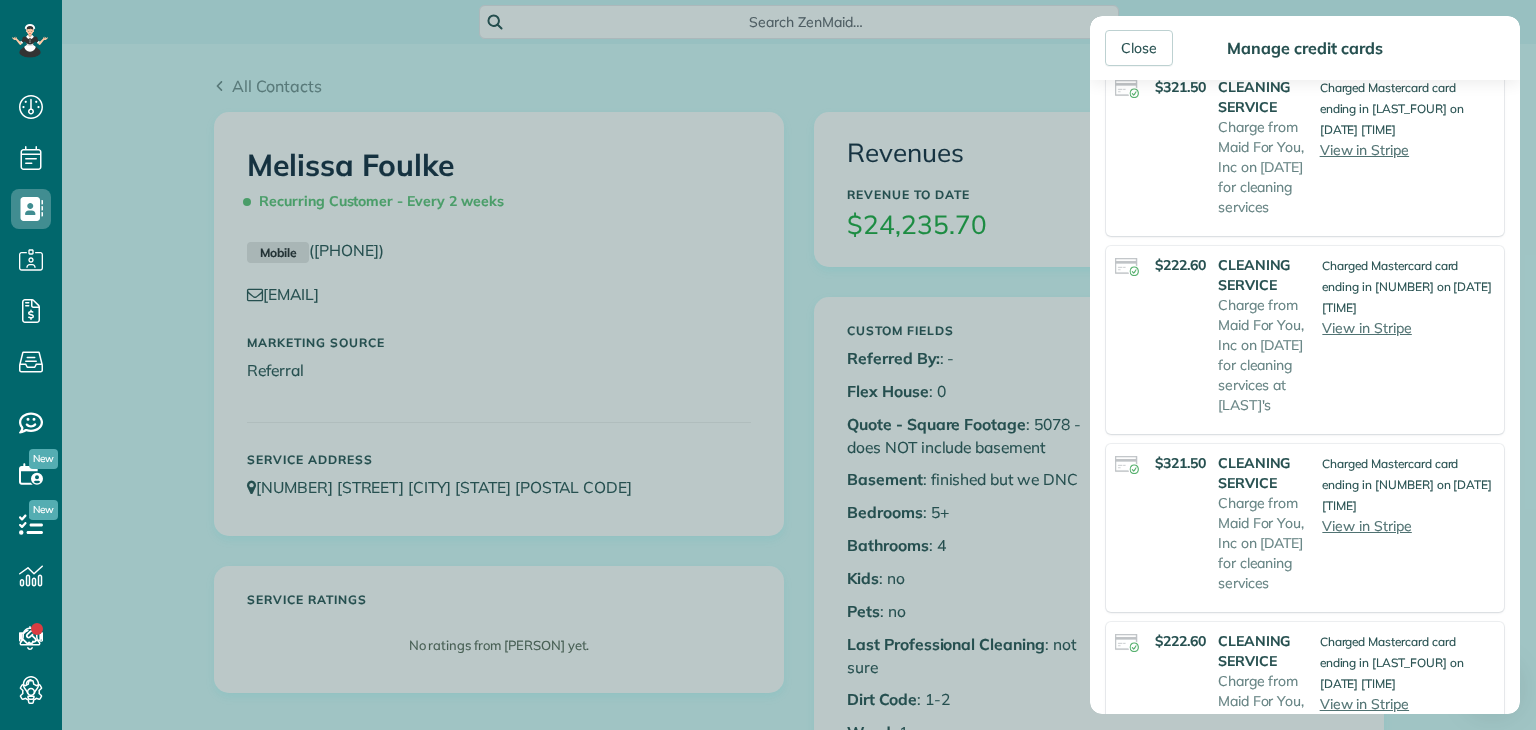 scroll, scrollTop: 0, scrollLeft: 0, axis: both 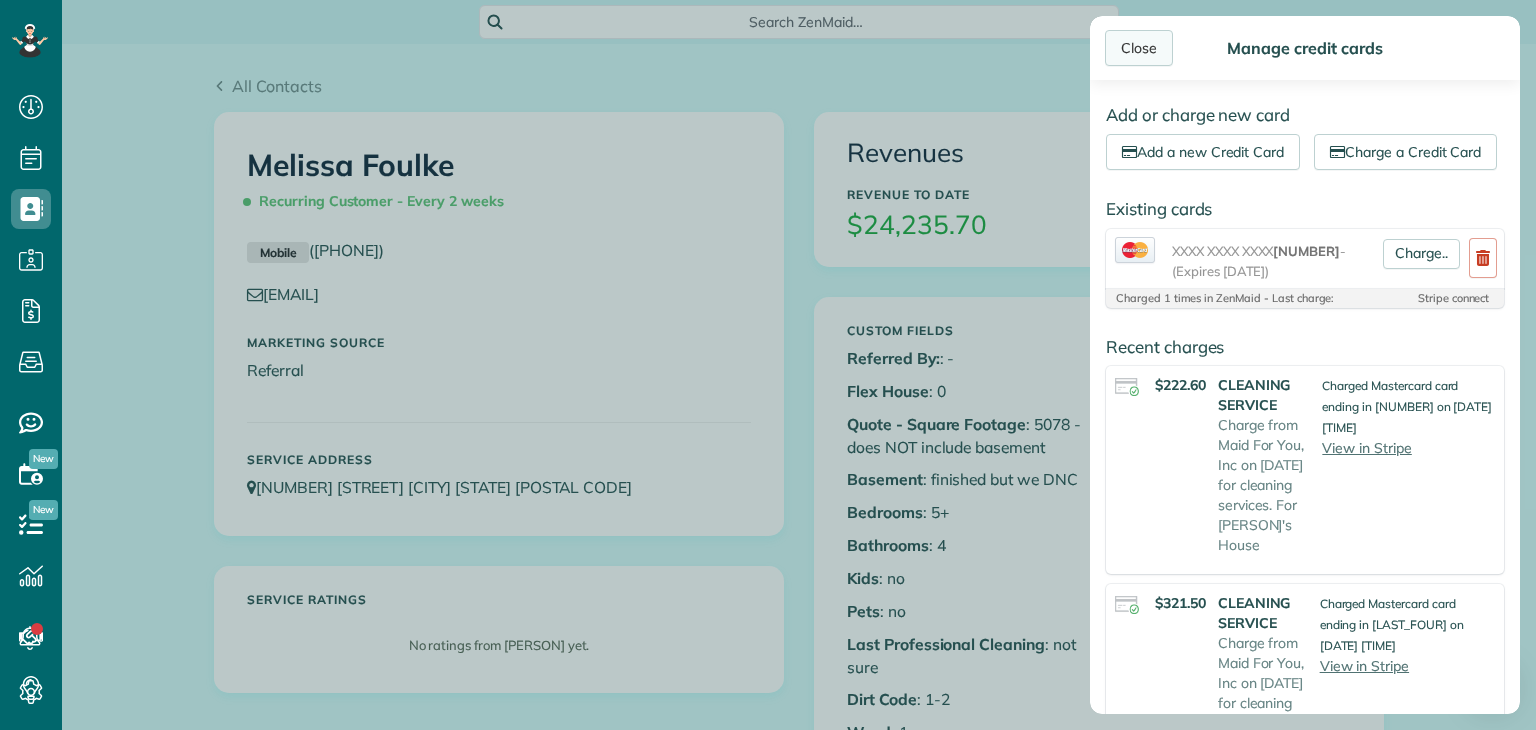 click on "Close" at bounding box center [1139, 48] 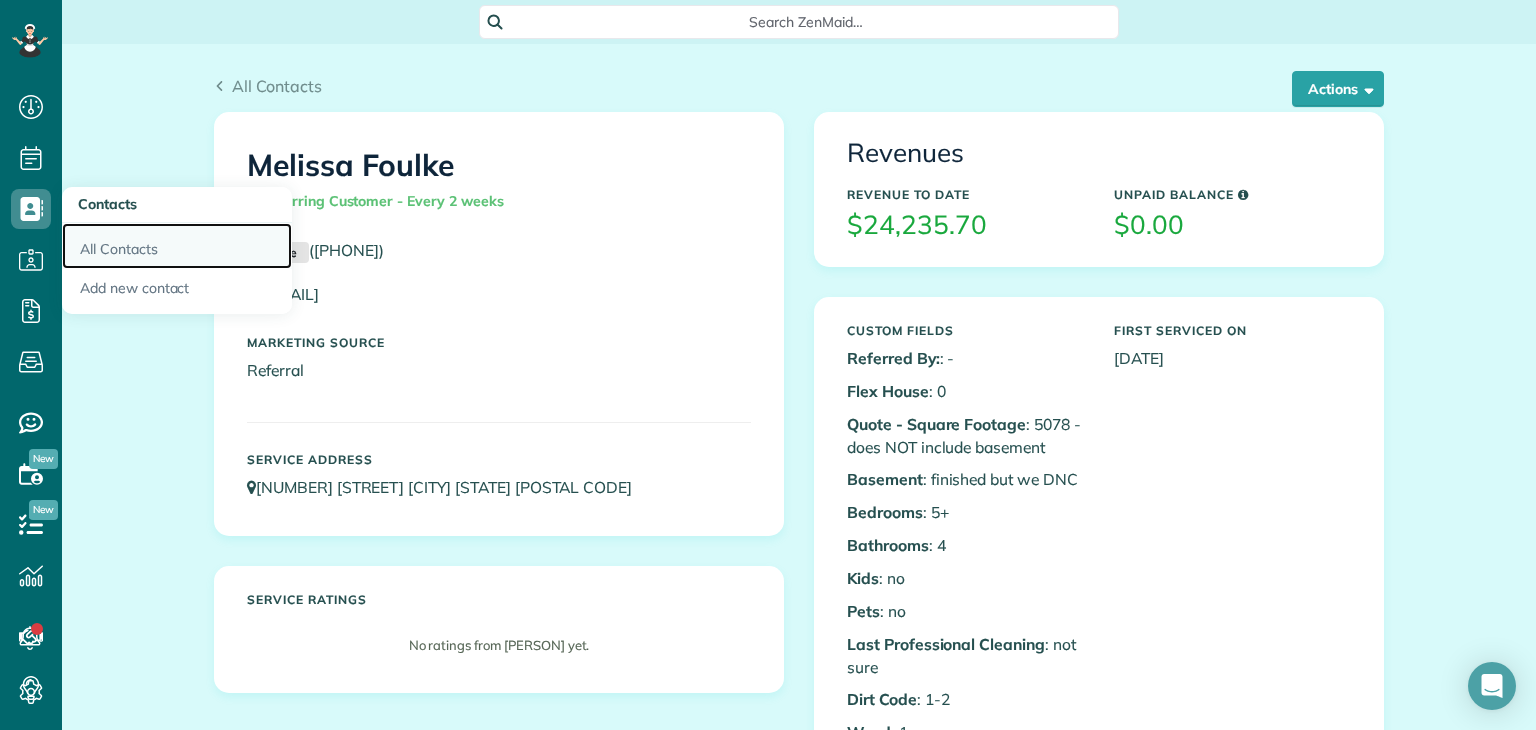 click on "All Contacts" at bounding box center [177, 246] 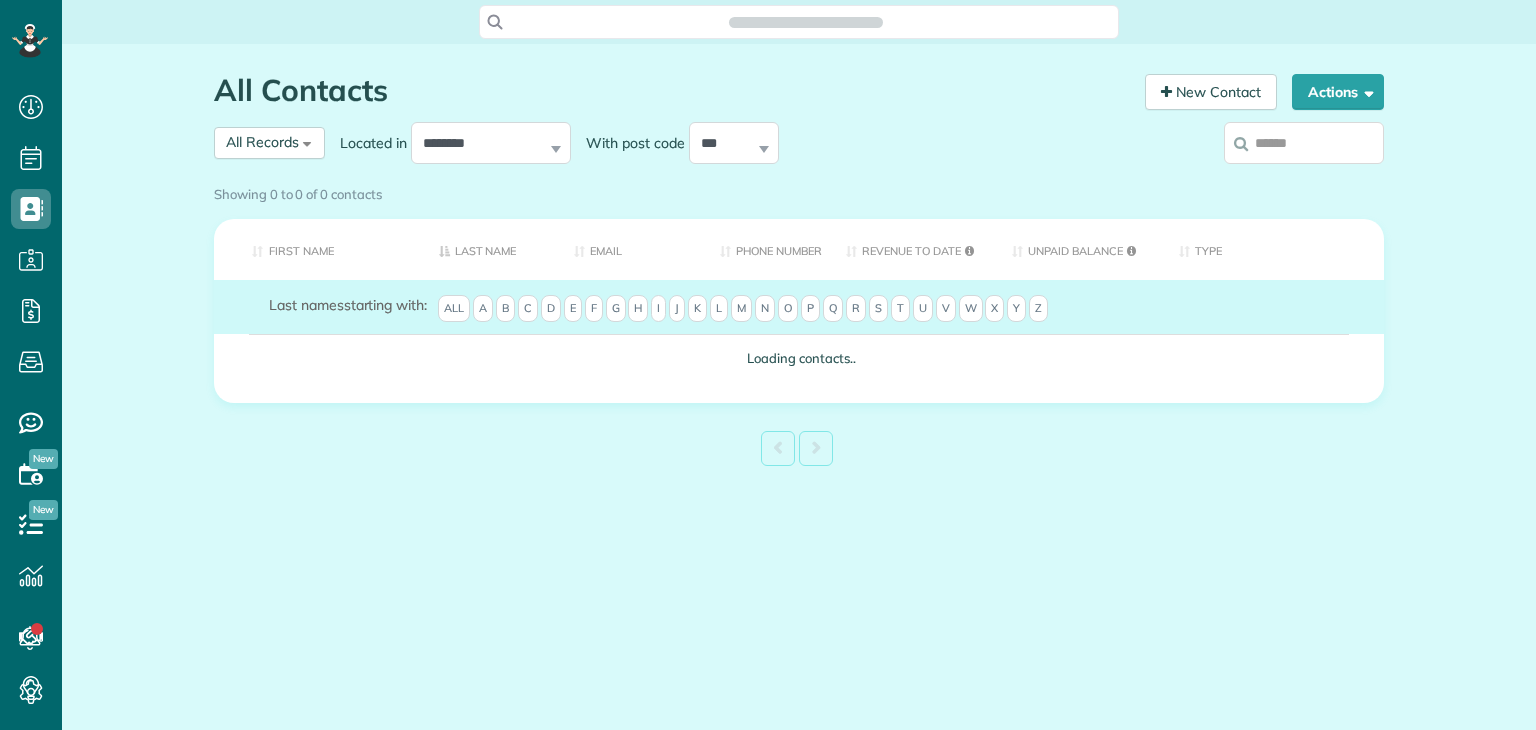 scroll, scrollTop: 0, scrollLeft: 0, axis: both 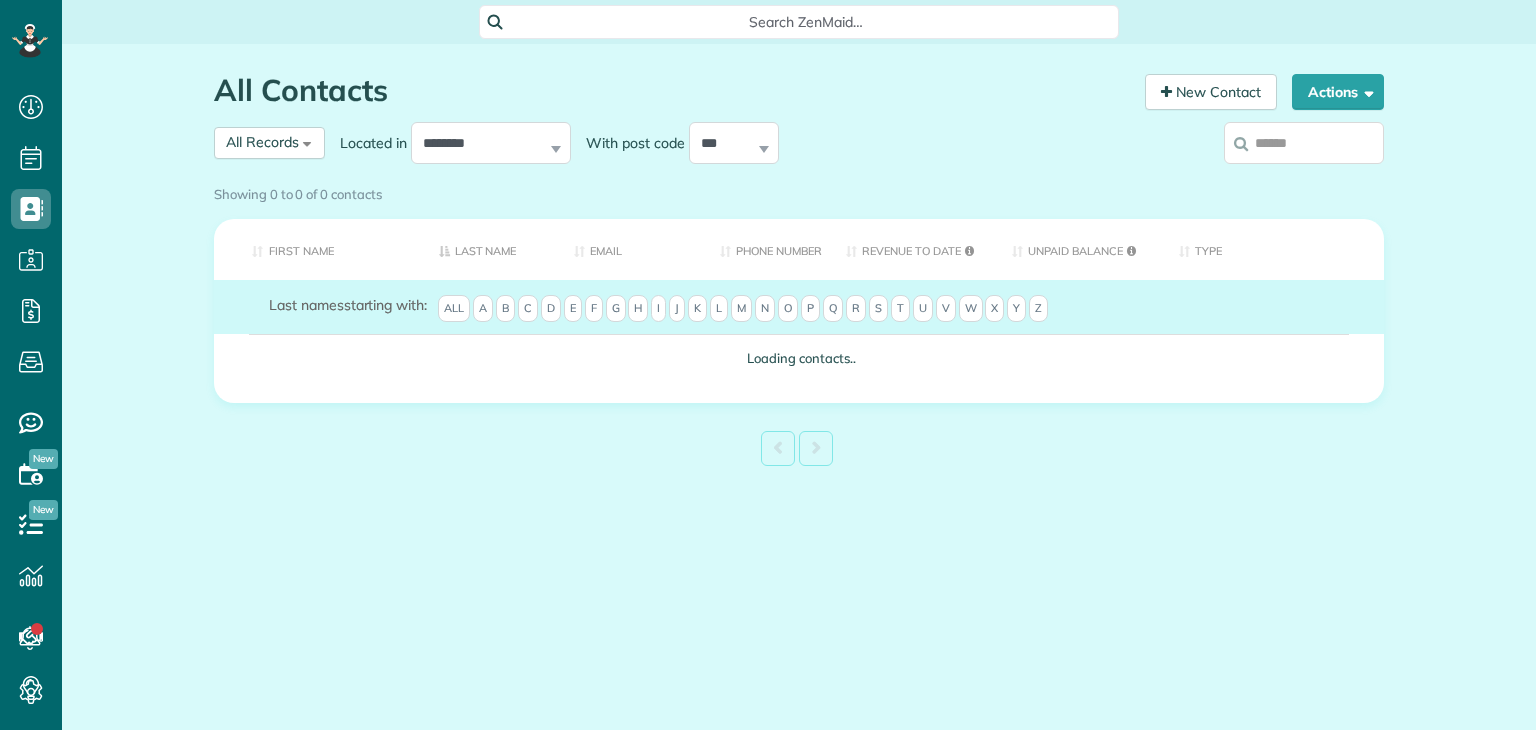 click on "Showing 0 to 0 of 0 contacts" at bounding box center [799, 190] 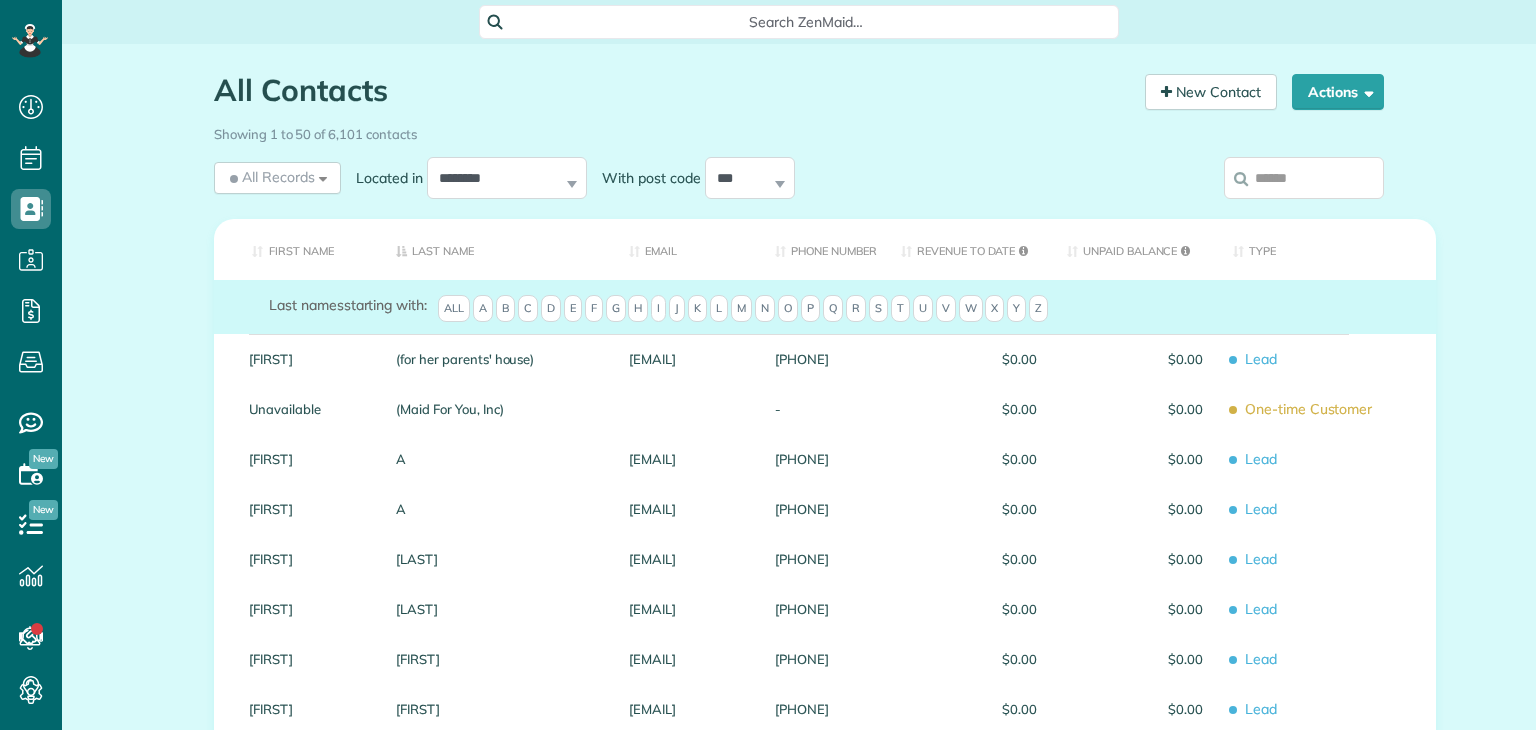 click on "Showing 1 to 50 of 6,101 contacts" at bounding box center [799, 130] 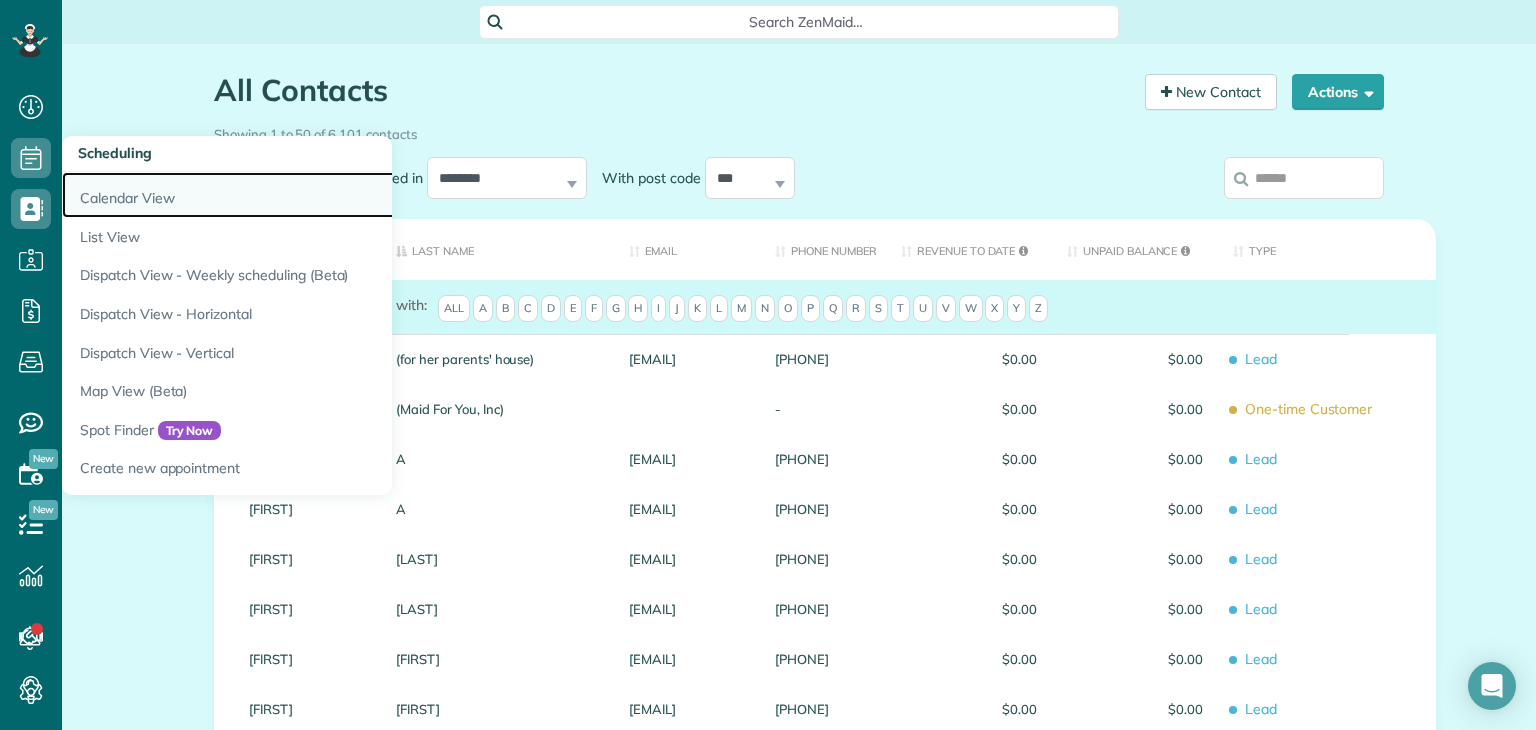 click on "Calendar View" at bounding box center (312, 195) 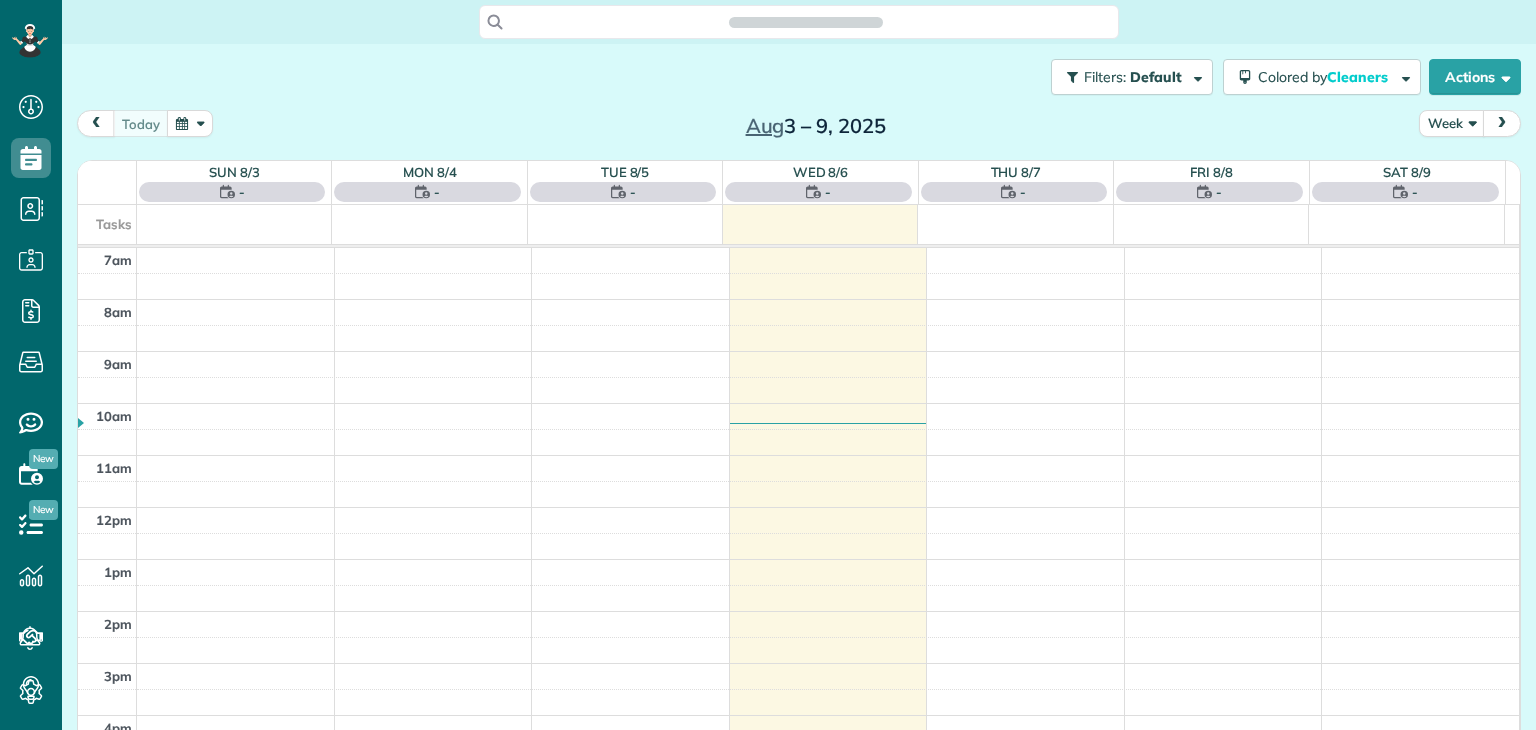 scroll, scrollTop: 0, scrollLeft: 0, axis: both 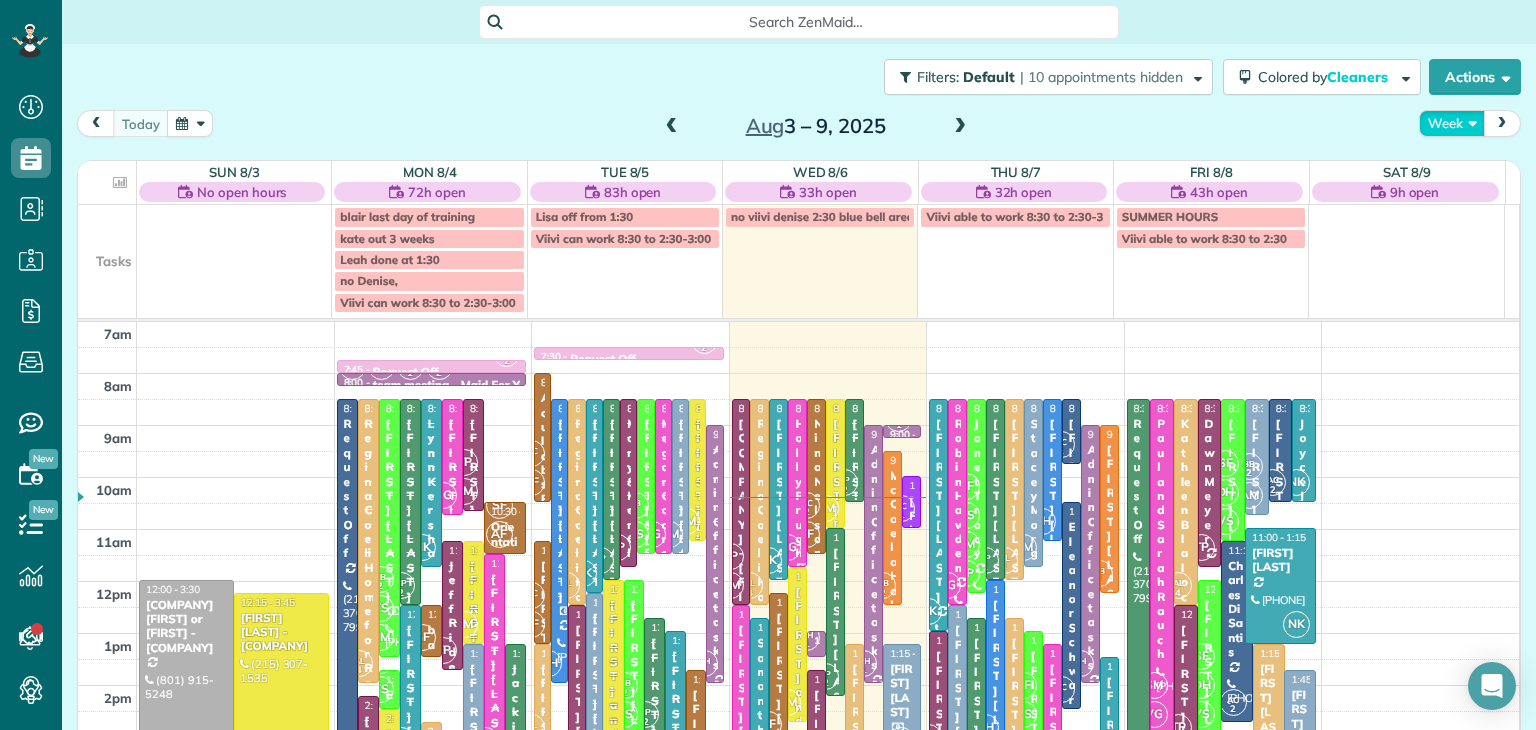click on "Week" at bounding box center [1452, 123] 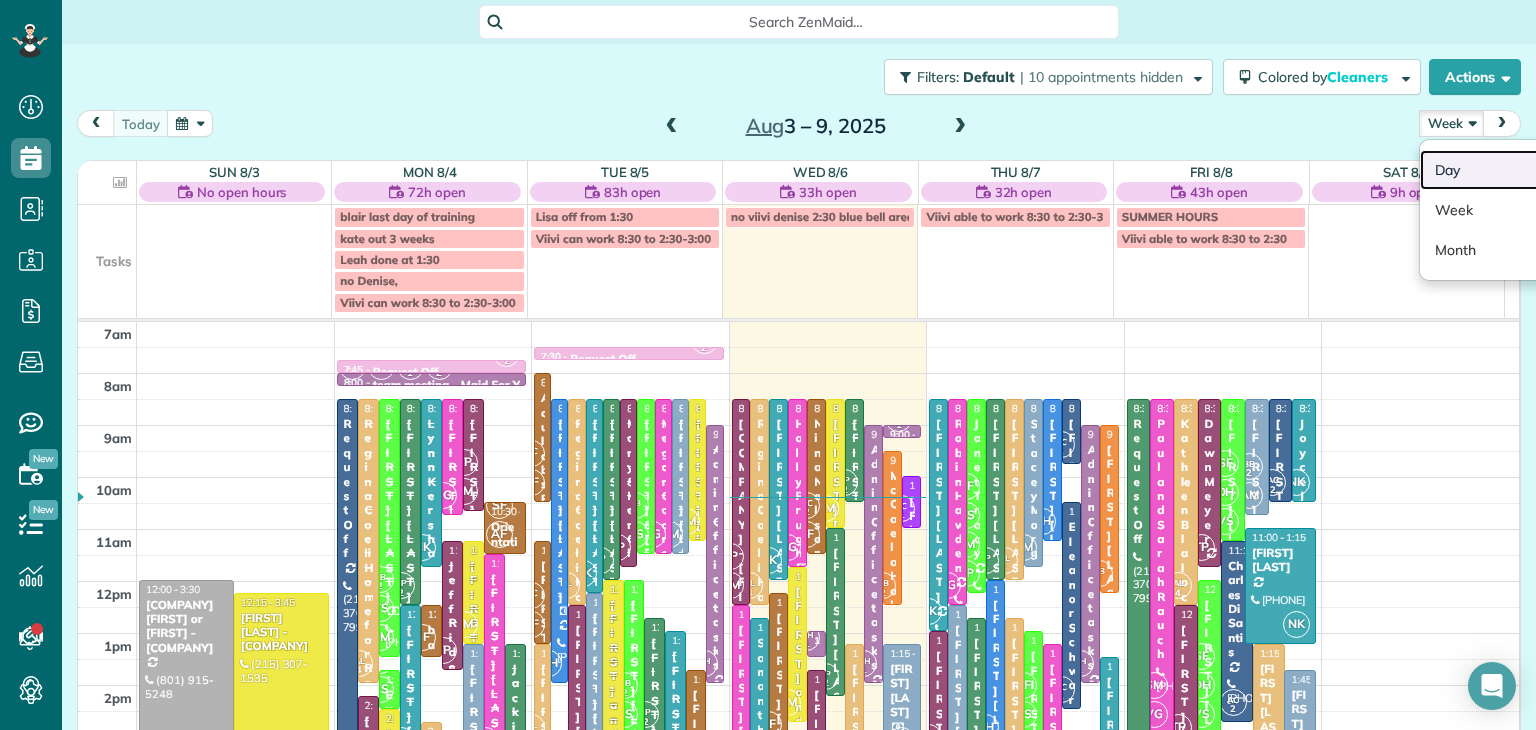 click on "Day" at bounding box center (1499, 170) 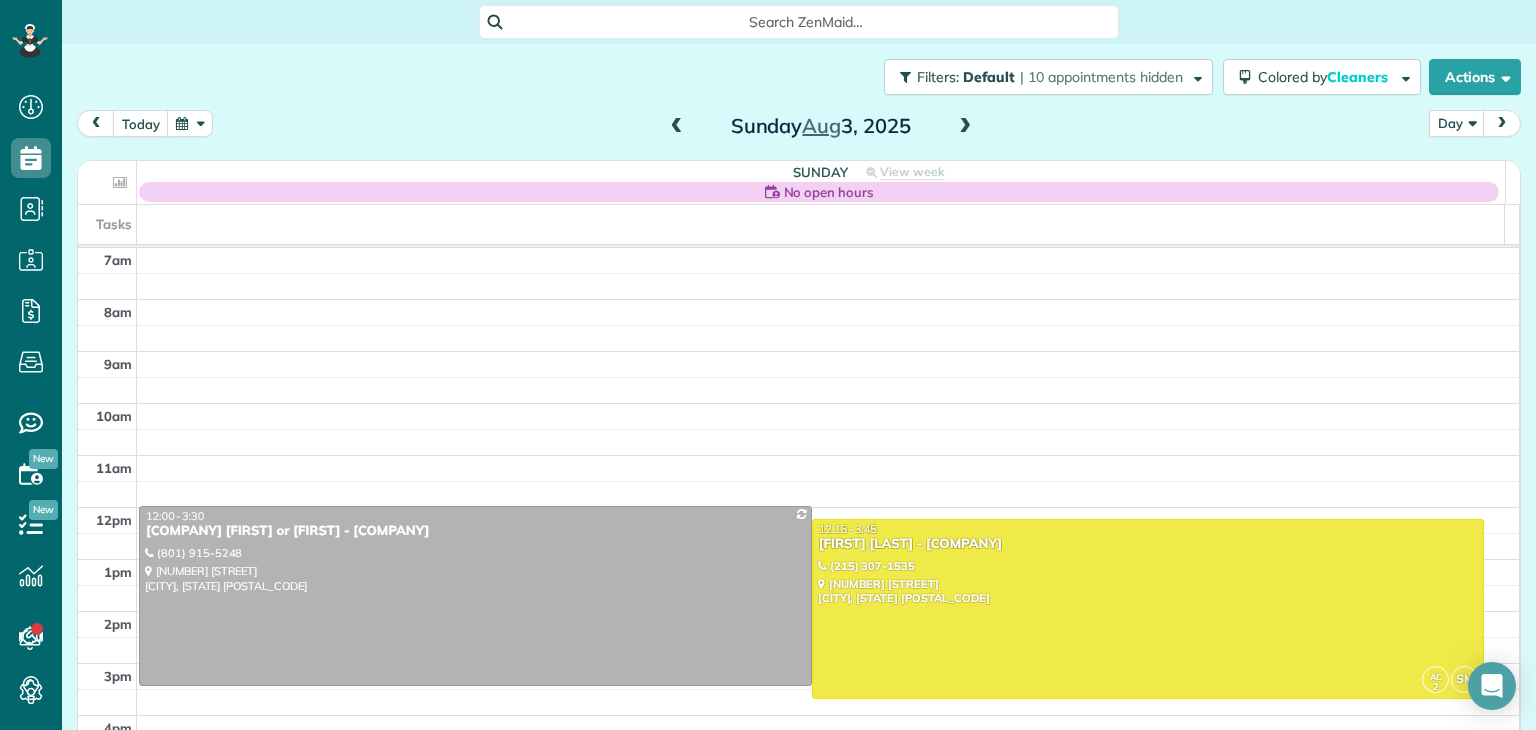 click at bounding box center (965, 127) 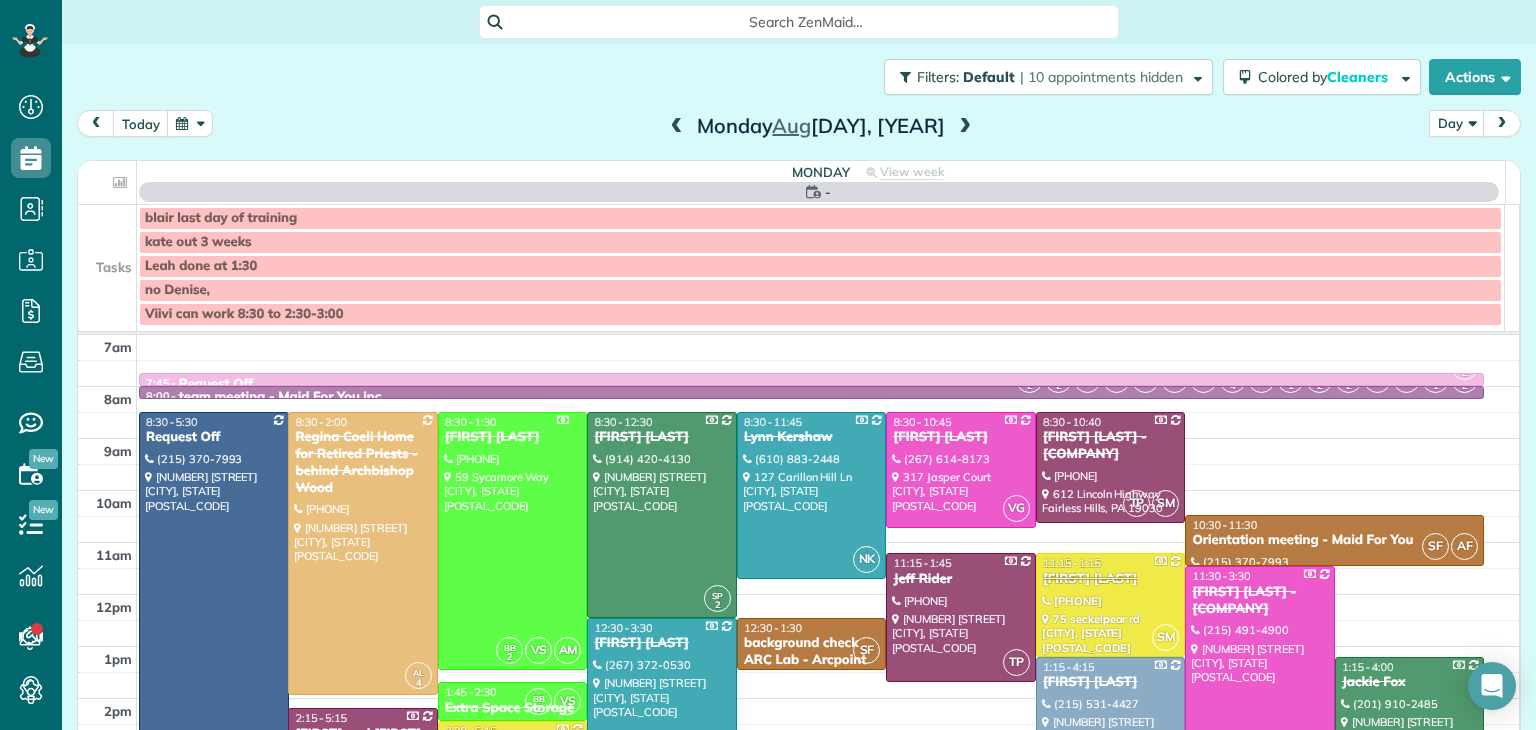 click at bounding box center (965, 127) 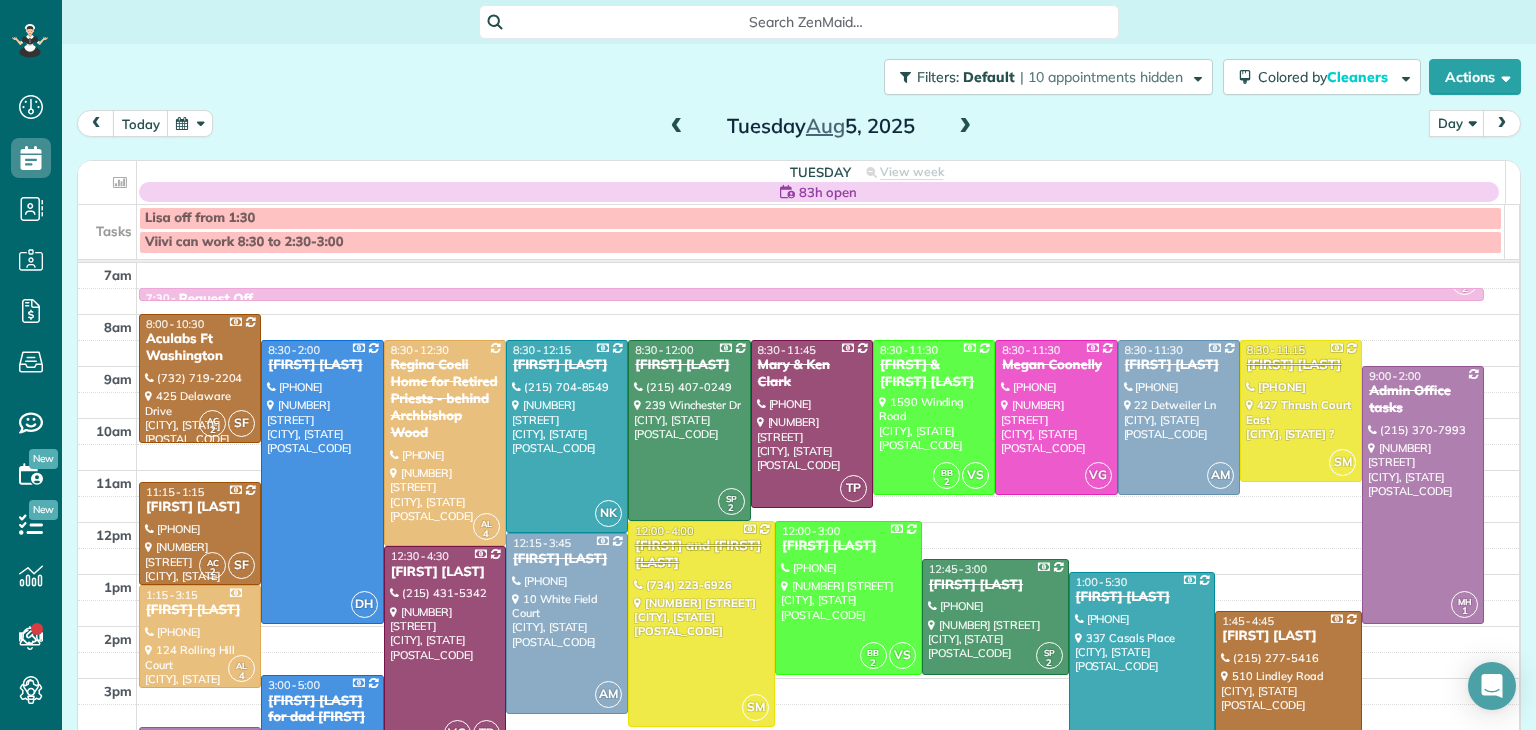 click at bounding box center (965, 127) 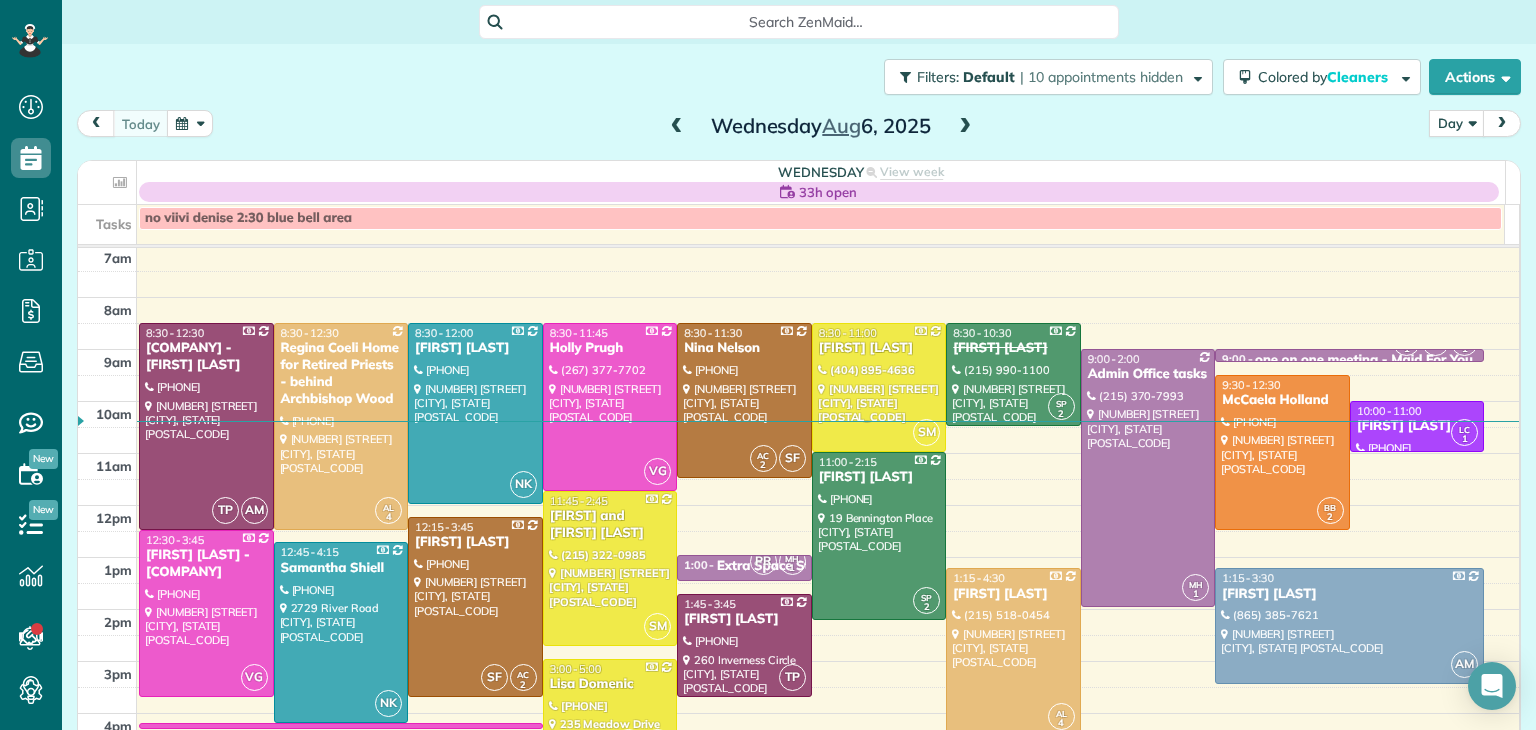 scroll, scrollTop: 0, scrollLeft: 0, axis: both 